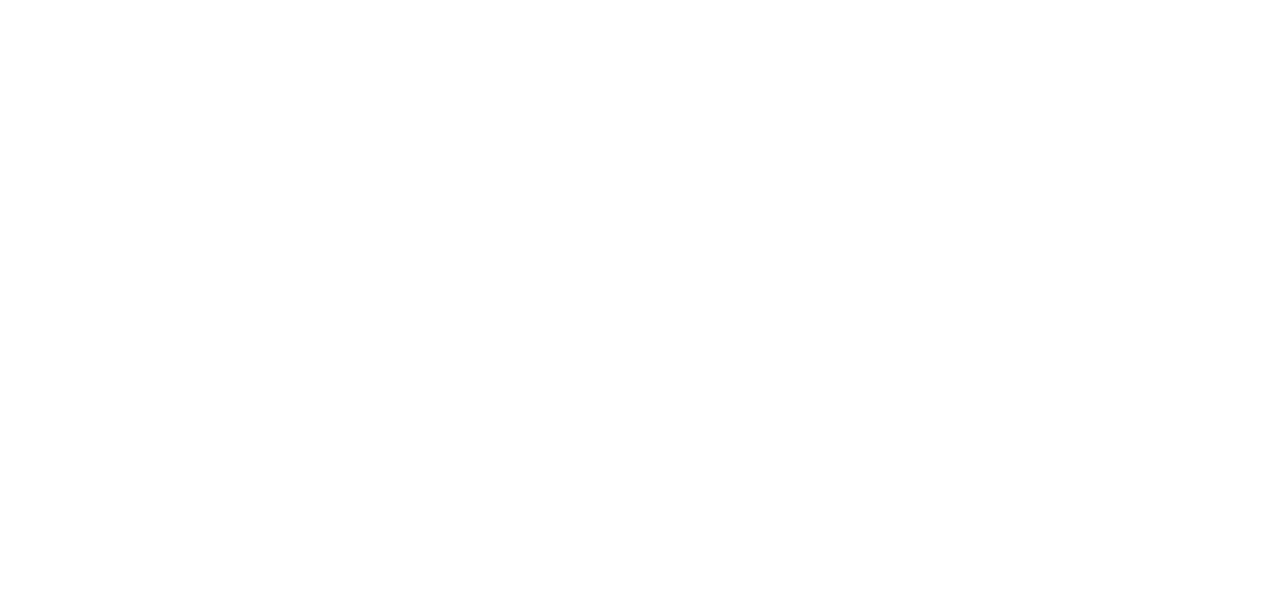 scroll, scrollTop: 0, scrollLeft: 0, axis: both 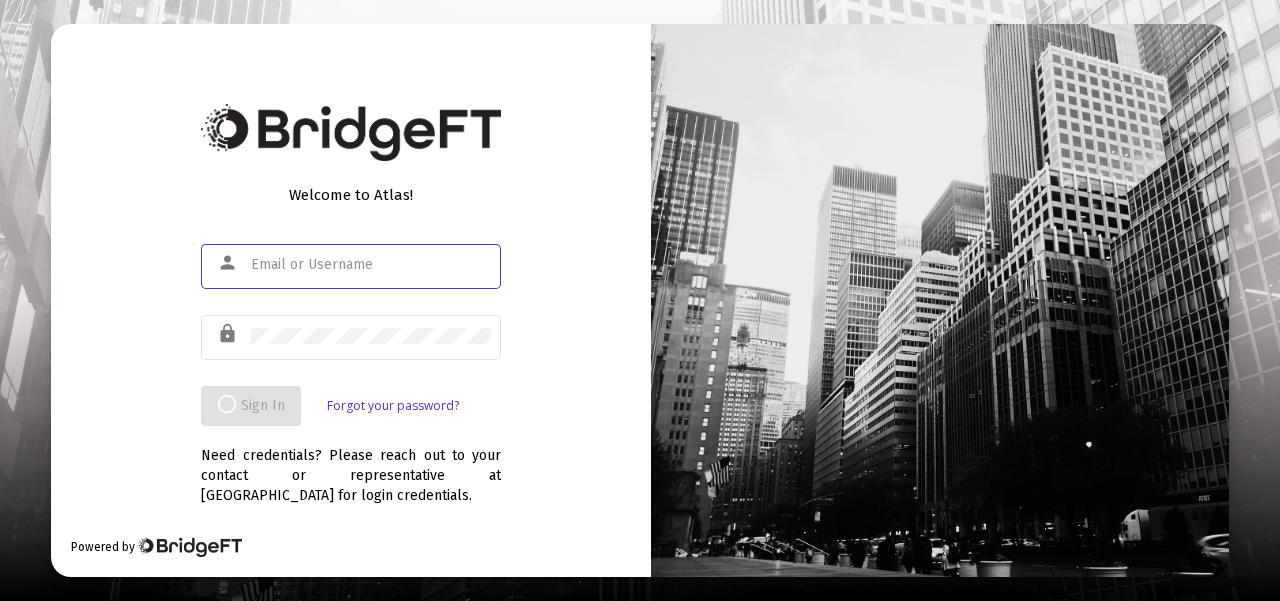 click at bounding box center [371, 265] 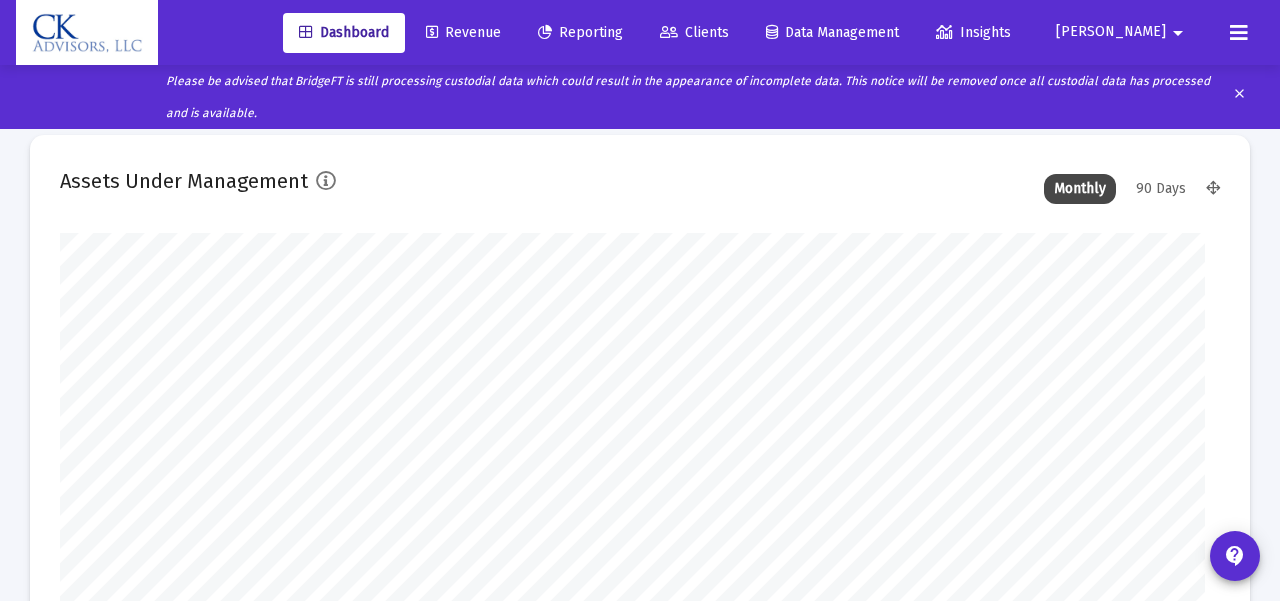 type on "[DATE]" 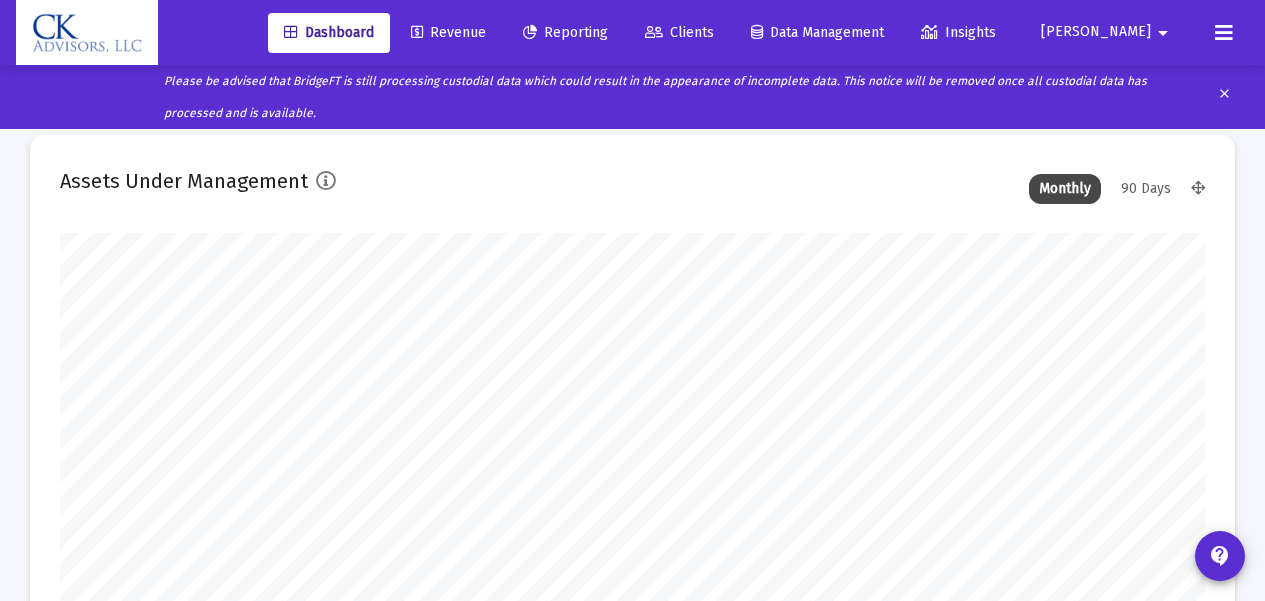 scroll, scrollTop: 999600, scrollLeft: 998855, axis: both 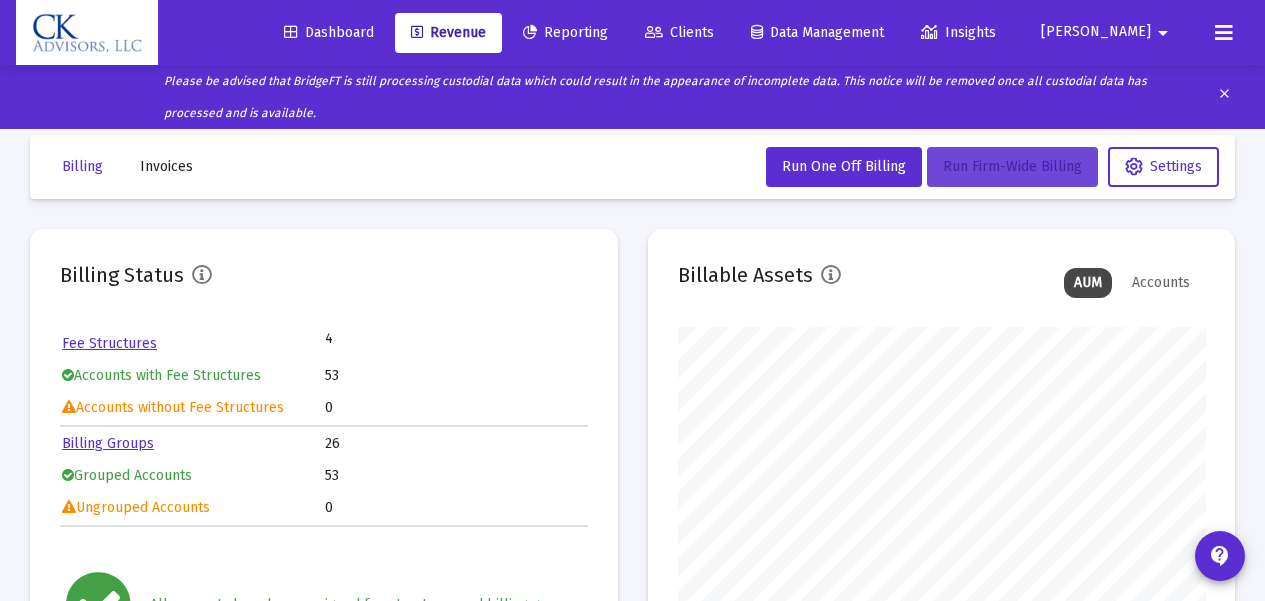click on "Run Firm-Wide Billing" 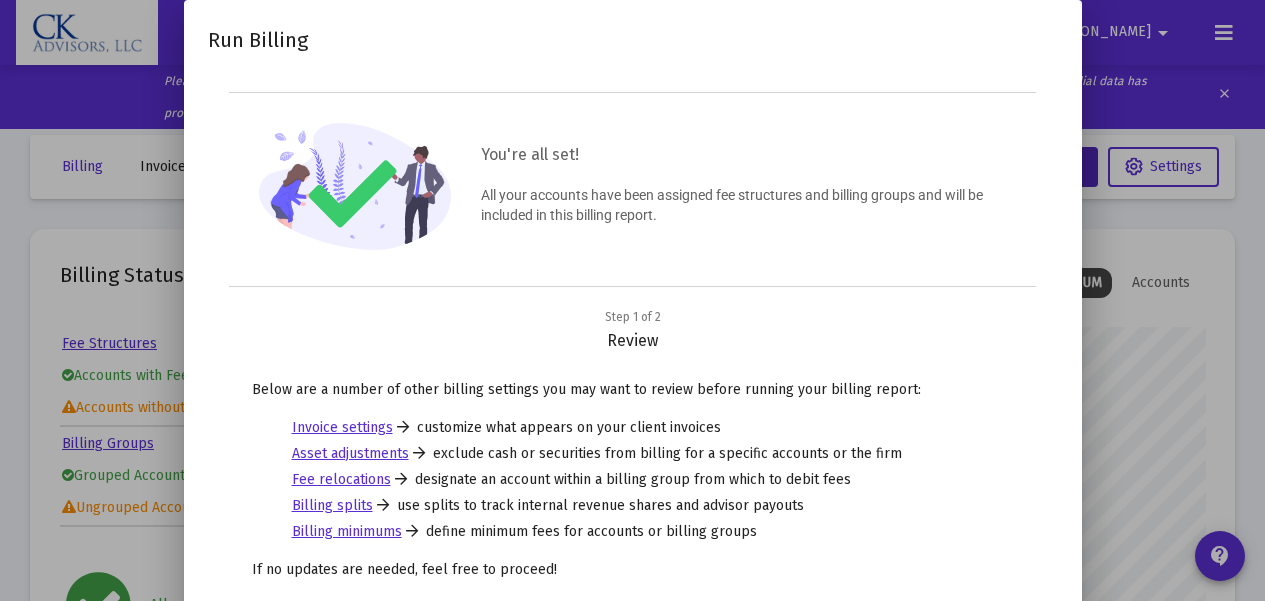 click on "Below are a number of other billing settings you may want to review before running your billing report:   Invoice settings   customize what appears on your client invoices   Asset adjustments   exclude cash or securities from billing for a specific accounts or the firm   Fee relocations   designate an account within a billing group from which to debit fees   Billing splits   use splits to track internal revenue shares and advisor payouts   Billing minimums   define minimum fees for accounts or billing groups   If no updates are needed, feel free to proceed!" at bounding box center [633, 486] 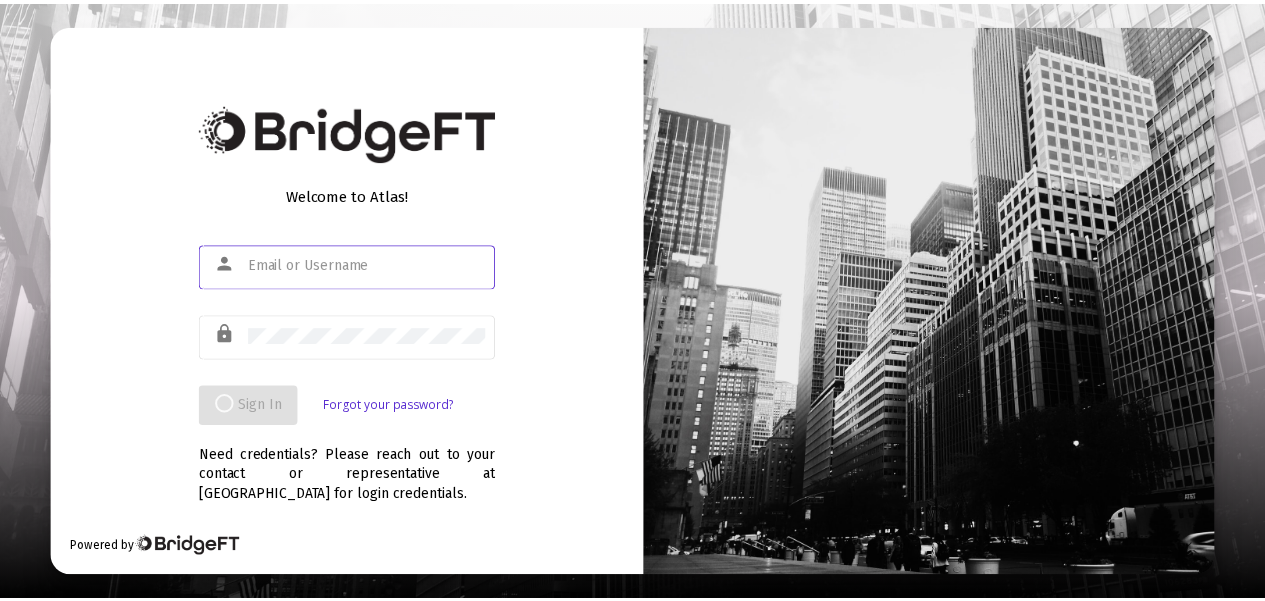 scroll, scrollTop: 0, scrollLeft: 0, axis: both 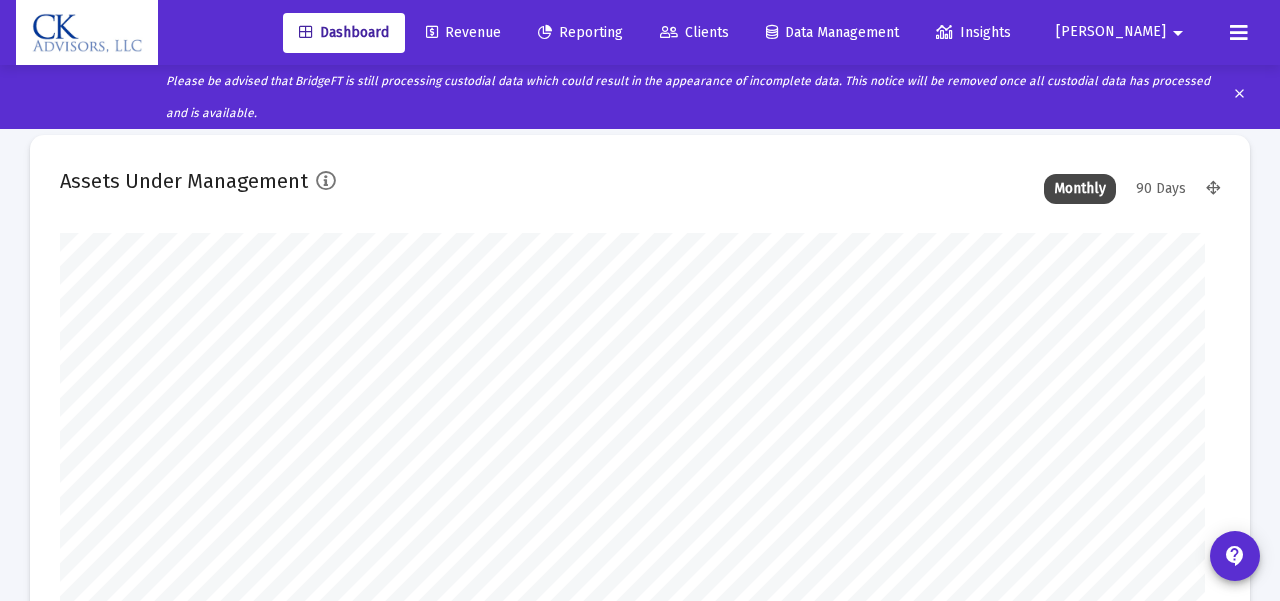 type on "[DATE]" 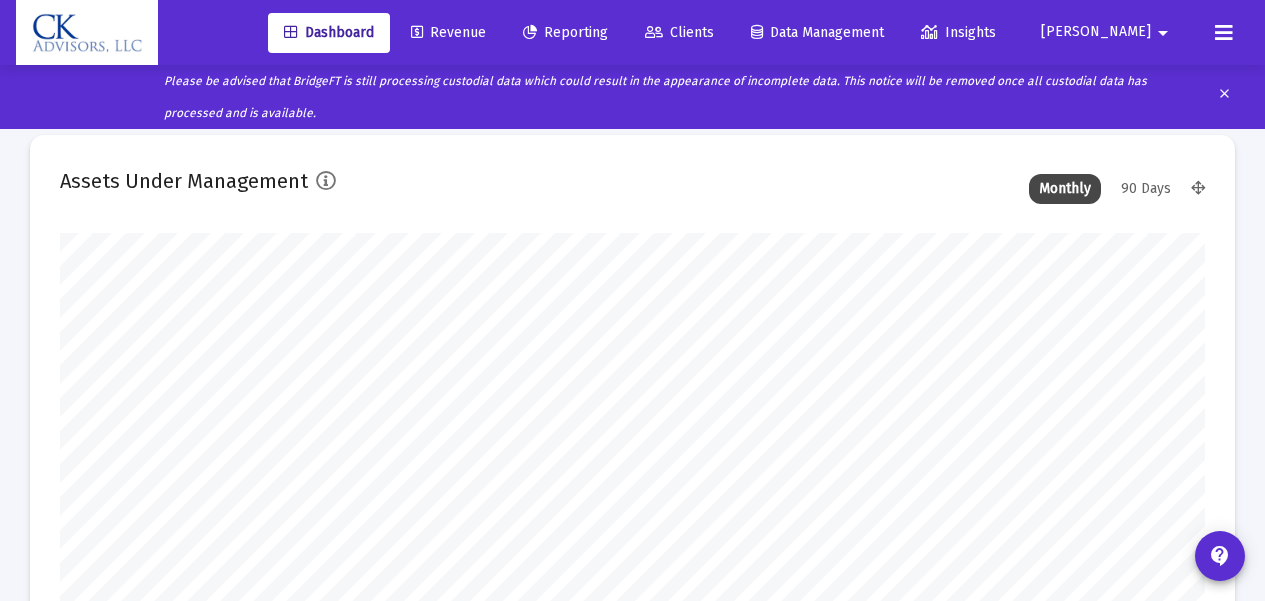 scroll, scrollTop: 999600, scrollLeft: 998855, axis: both 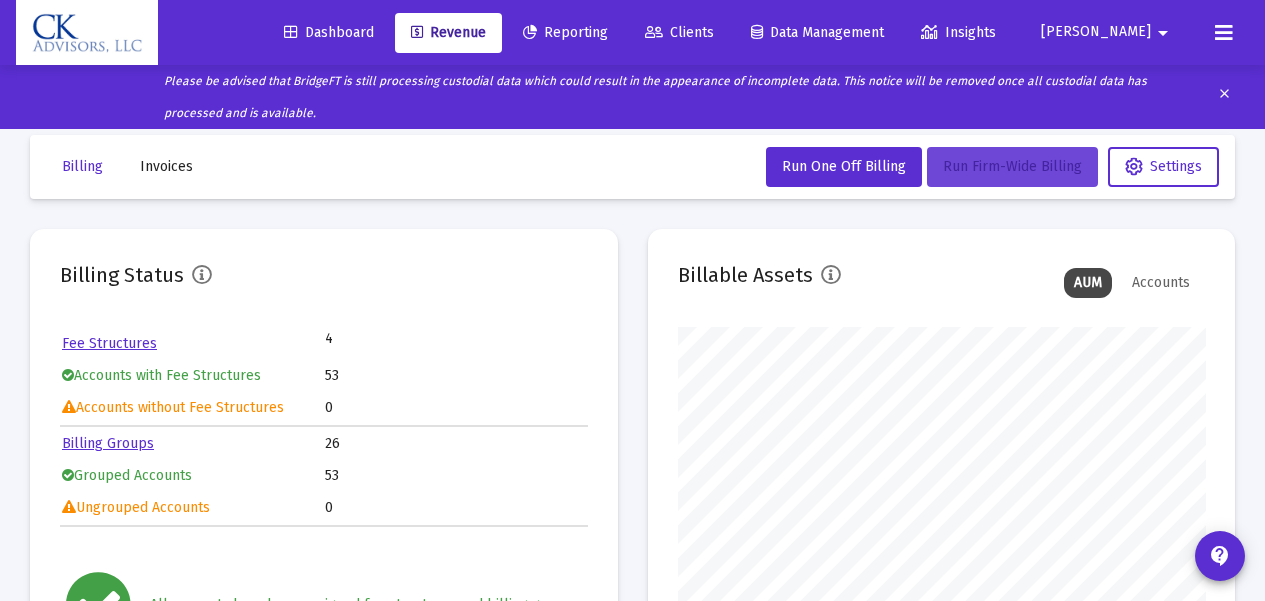 click on "Run Firm-Wide Billing" 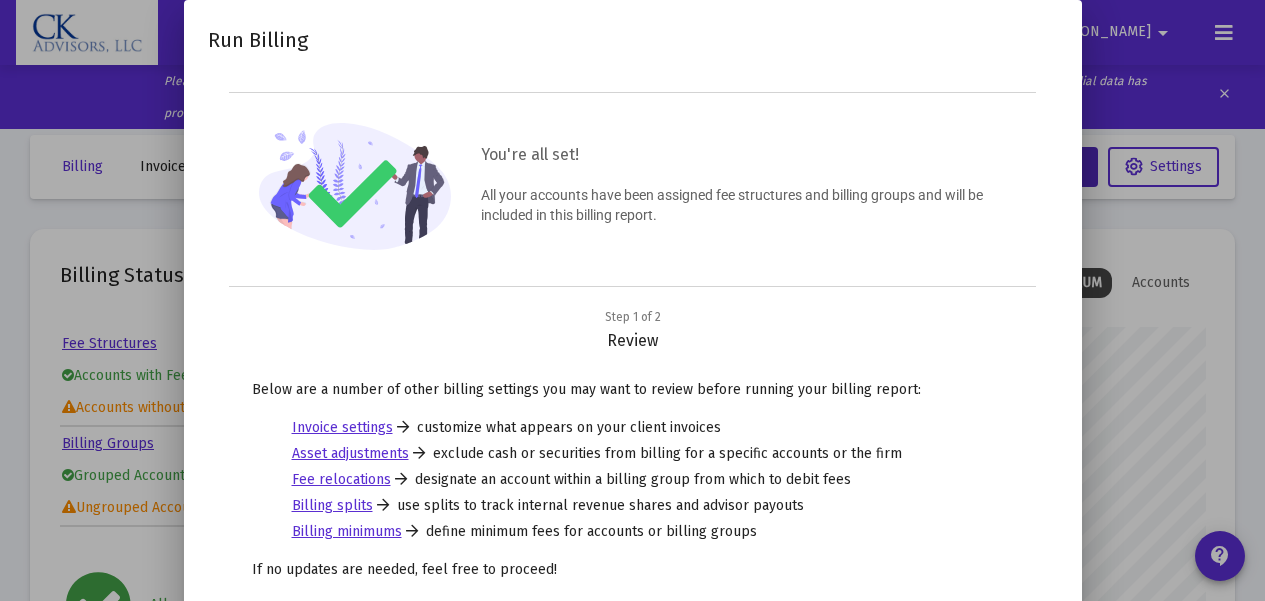 drag, startPoint x: 1264, startPoint y: 94, endPoint x: 1271, endPoint y: 225, distance: 131.18689 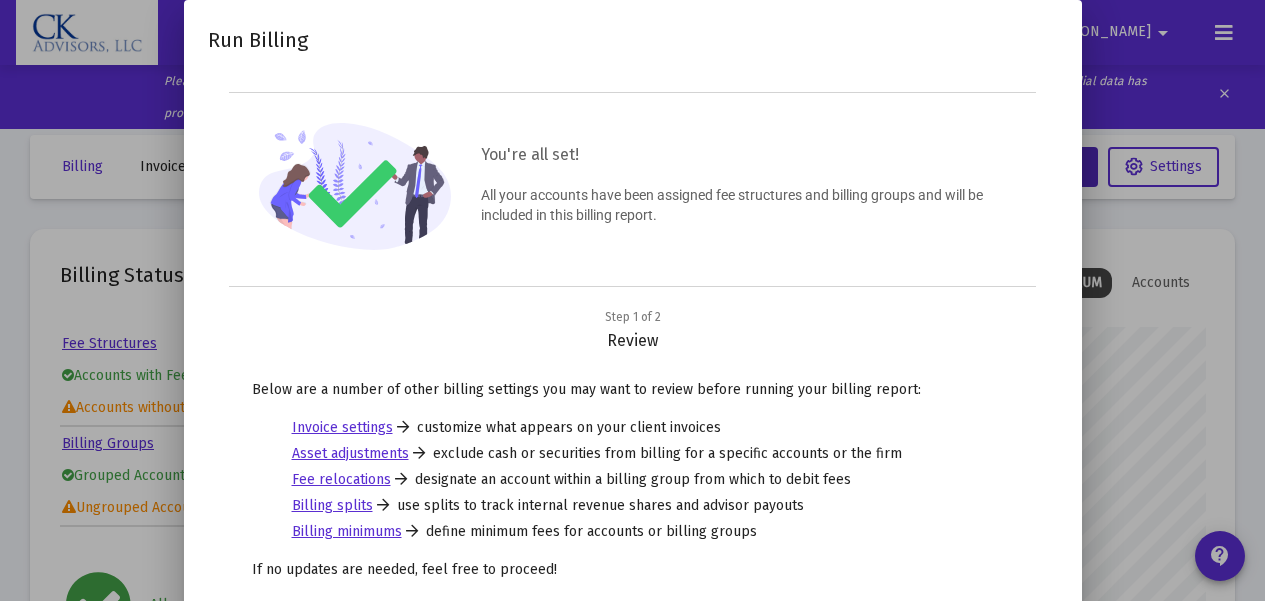 click at bounding box center [632, 300] 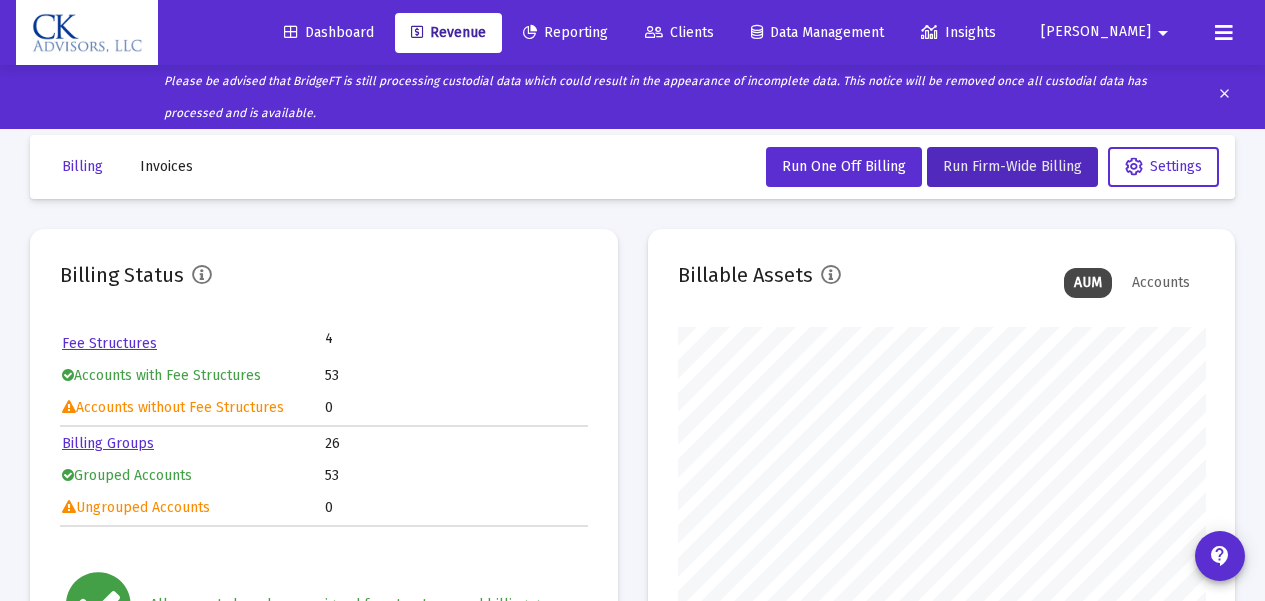 drag, startPoint x: 1249, startPoint y: 0, endPoint x: 711, endPoint y: 158, distance: 560.72095 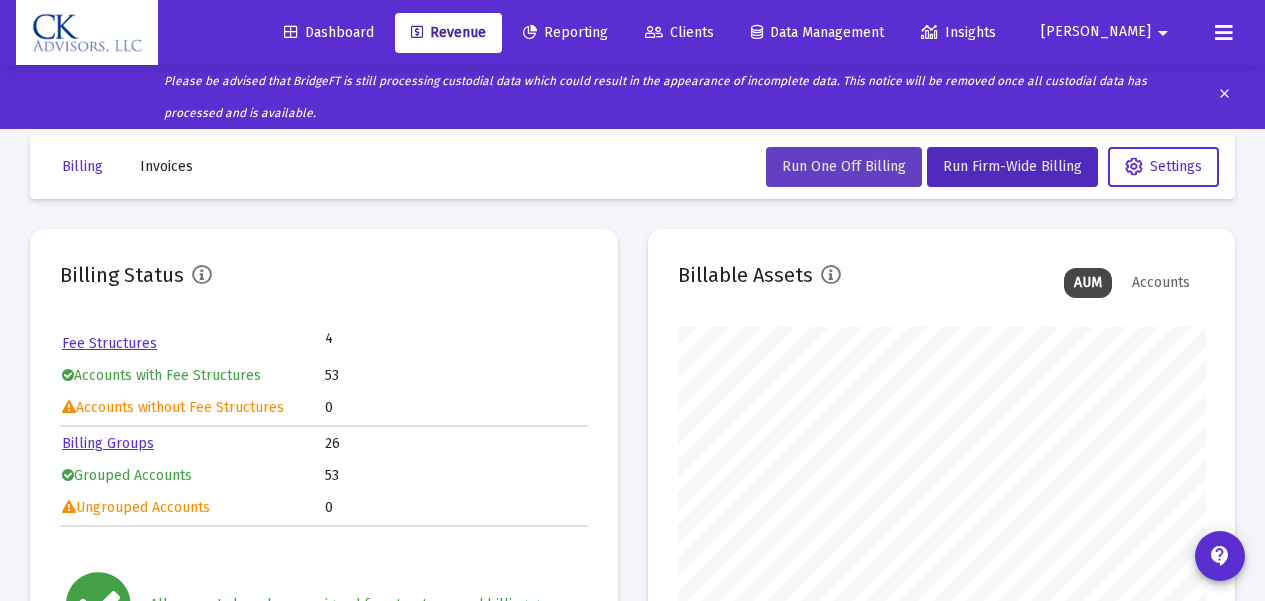click on "Run One Off Billing" 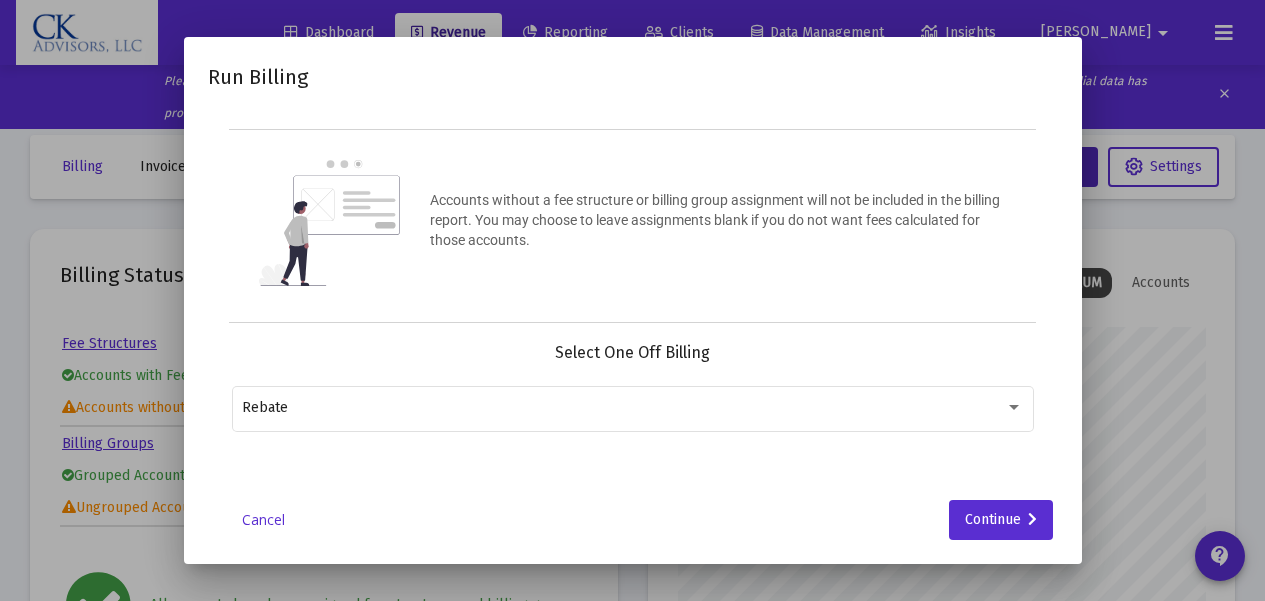 click at bounding box center [632, 300] 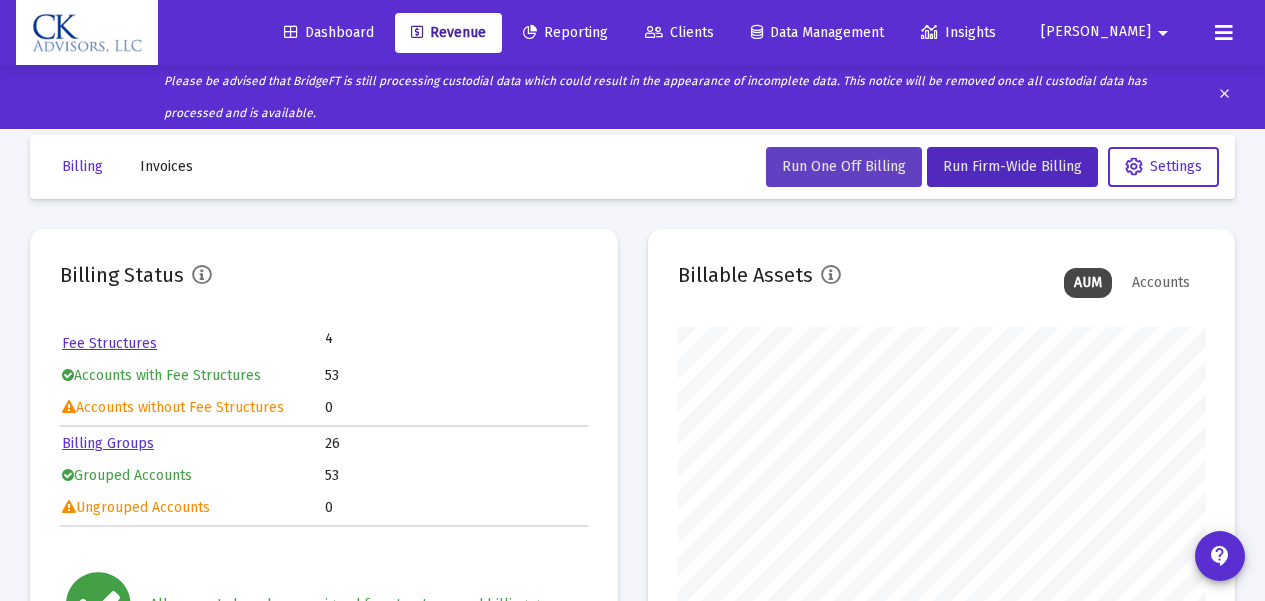 click on "Run One Off Billing" 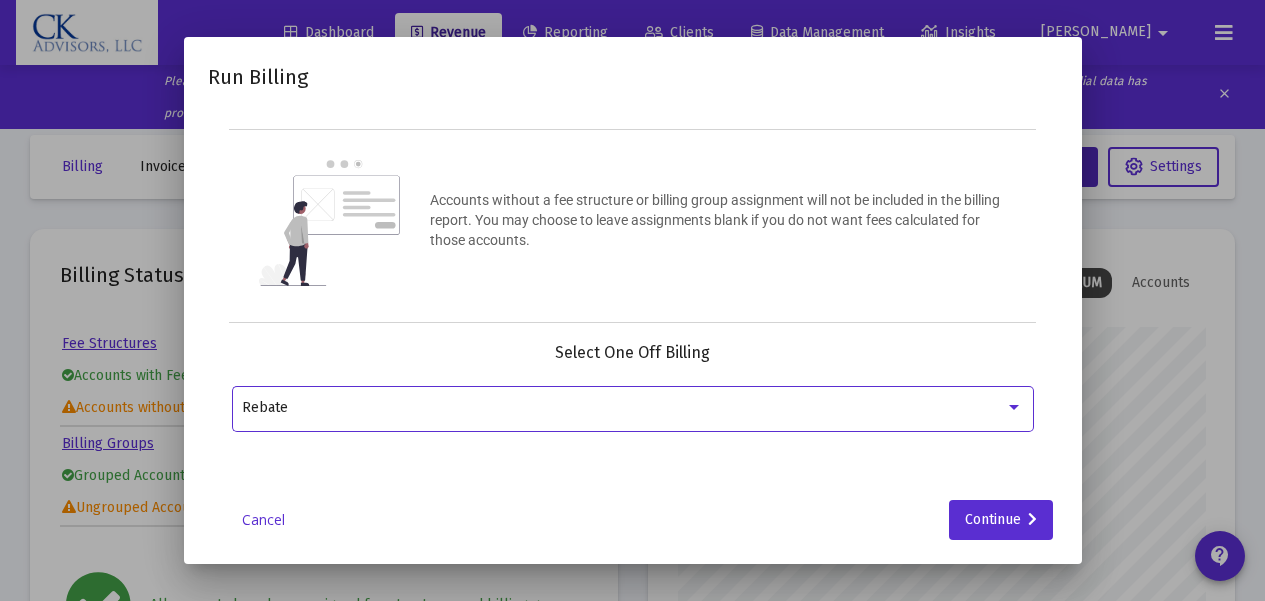 click at bounding box center (1014, 407) 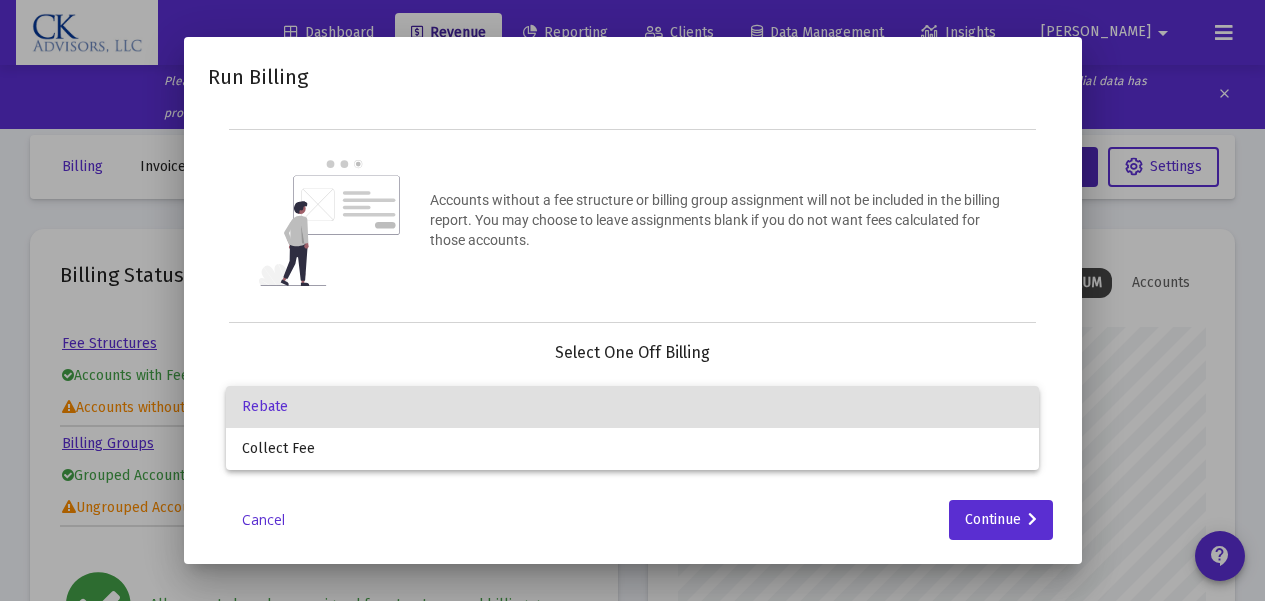 click at bounding box center (632, 300) 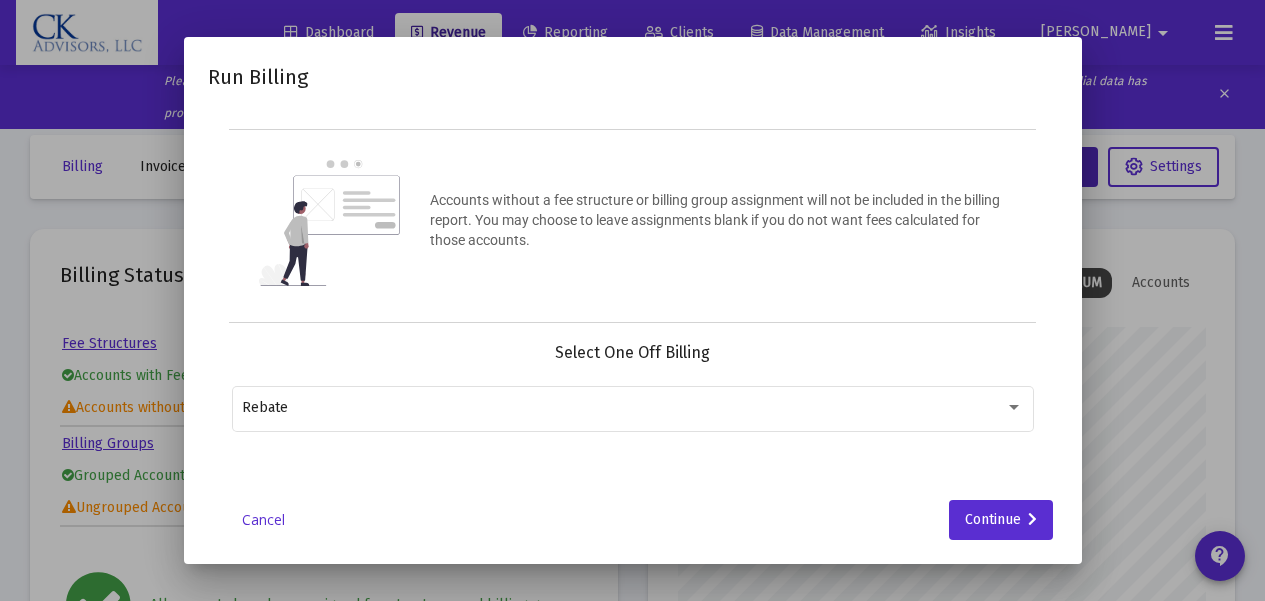 click at bounding box center (632, 300) 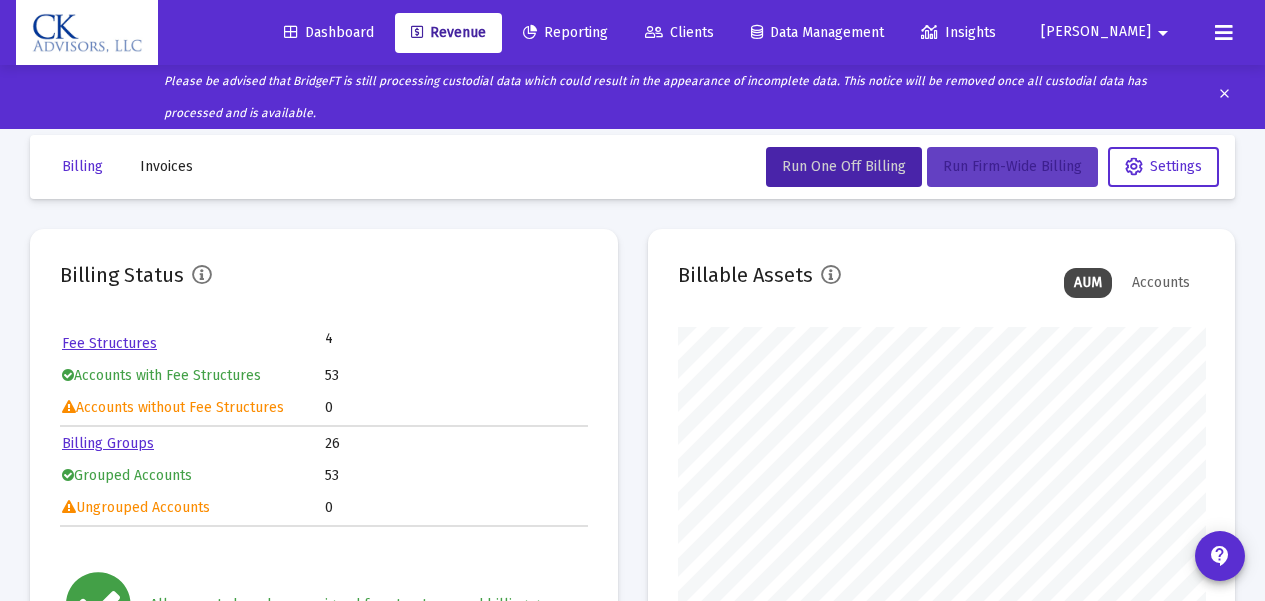 click on "Run Firm-Wide Billing" 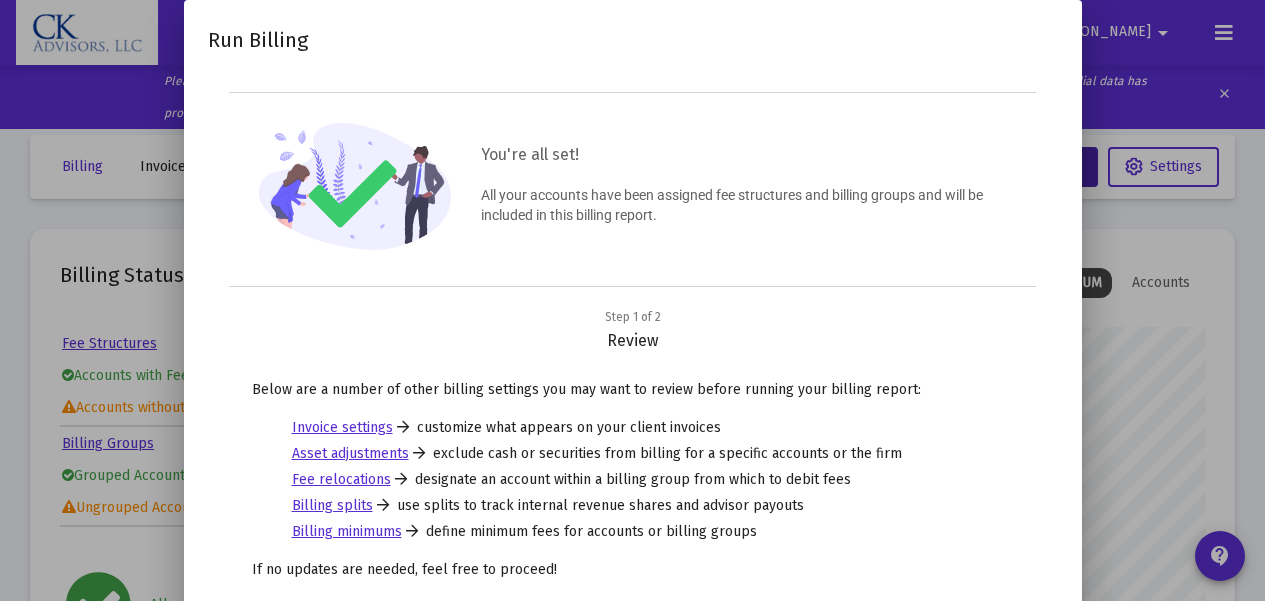 drag, startPoint x: 448, startPoint y: 262, endPoint x: 473, endPoint y: 309, distance: 53.235325 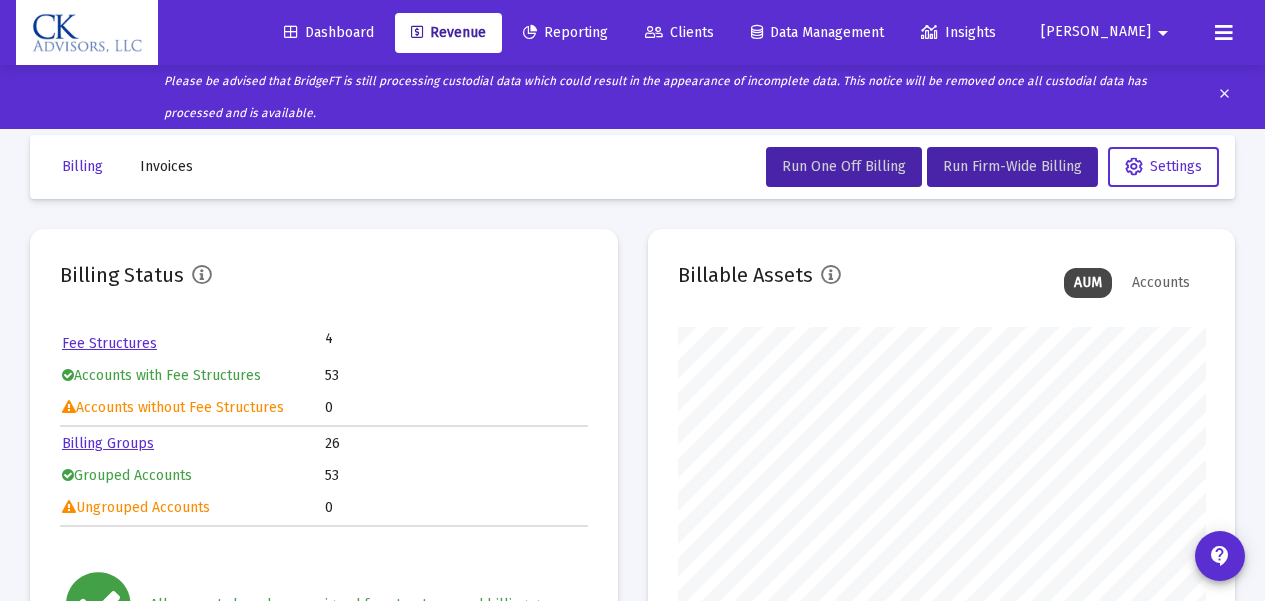 click on "Revenue" 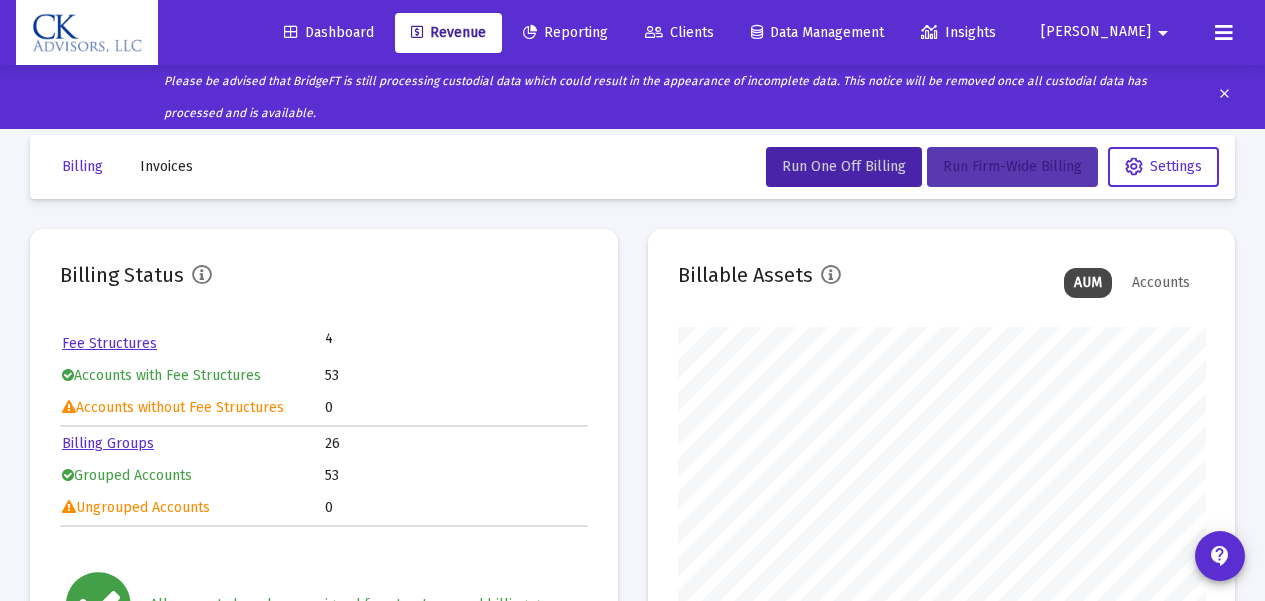 click on "Run Firm-Wide Billing" 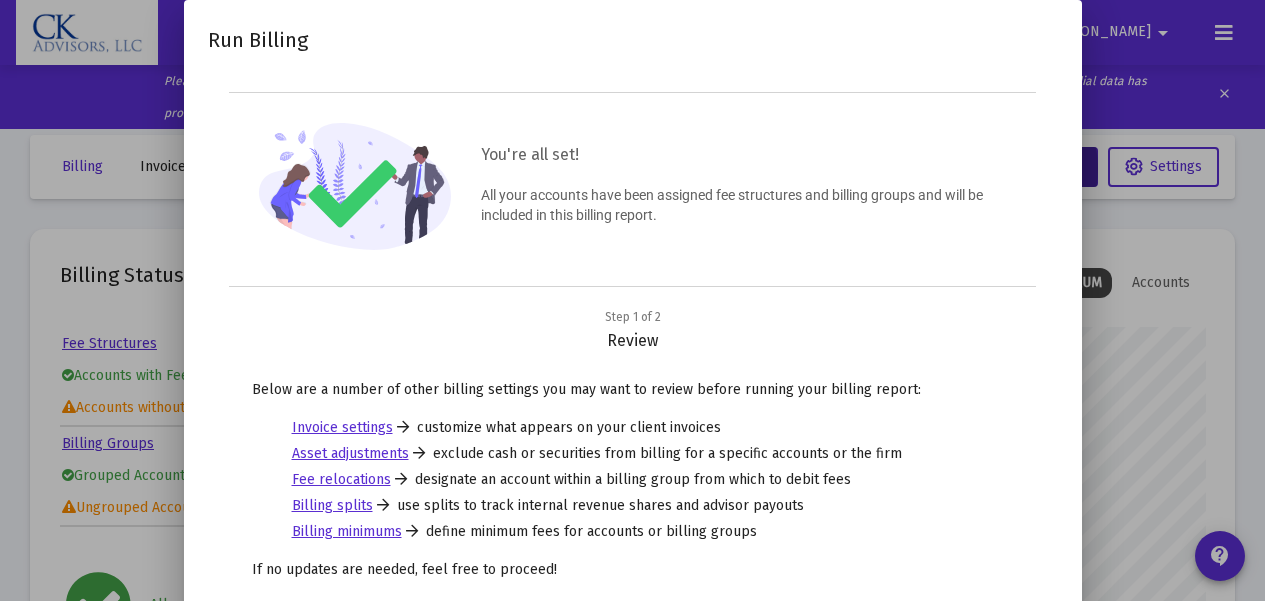 click on "Below are a number of other billing settings you may want to review before running your billing report:   Invoice settings   customize what appears on your client invoices   Asset adjustments   exclude cash or securities from billing for a specific accounts or the firm   Fee relocations   designate an account within a billing group from which to debit fees   Billing splits   use splits to track internal revenue shares and advisor payouts   Billing minimums   define minimum fees for accounts or billing groups   If no updates are needed, feel free to proceed!" at bounding box center [633, 486] 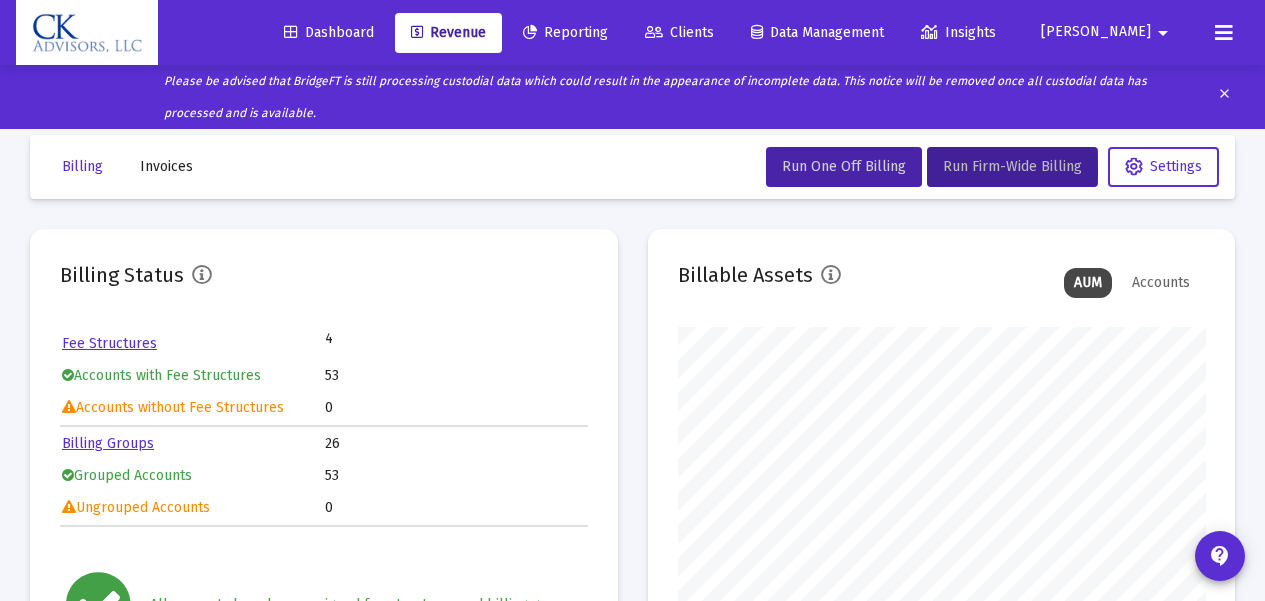 click 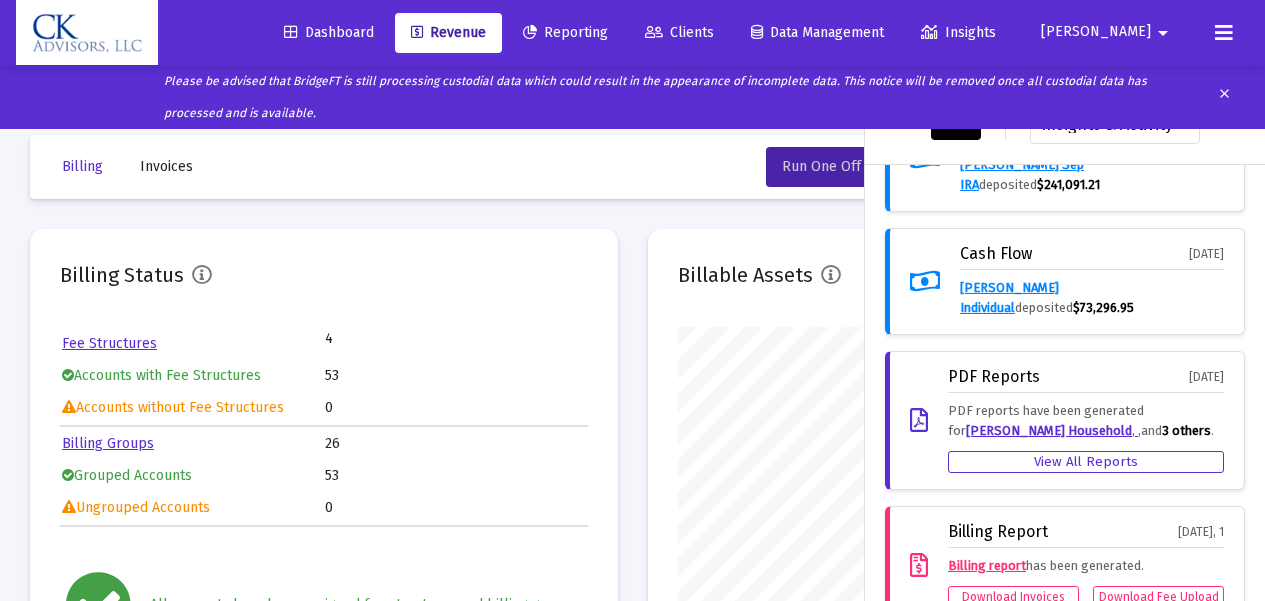 scroll, scrollTop: 0, scrollLeft: 0, axis: both 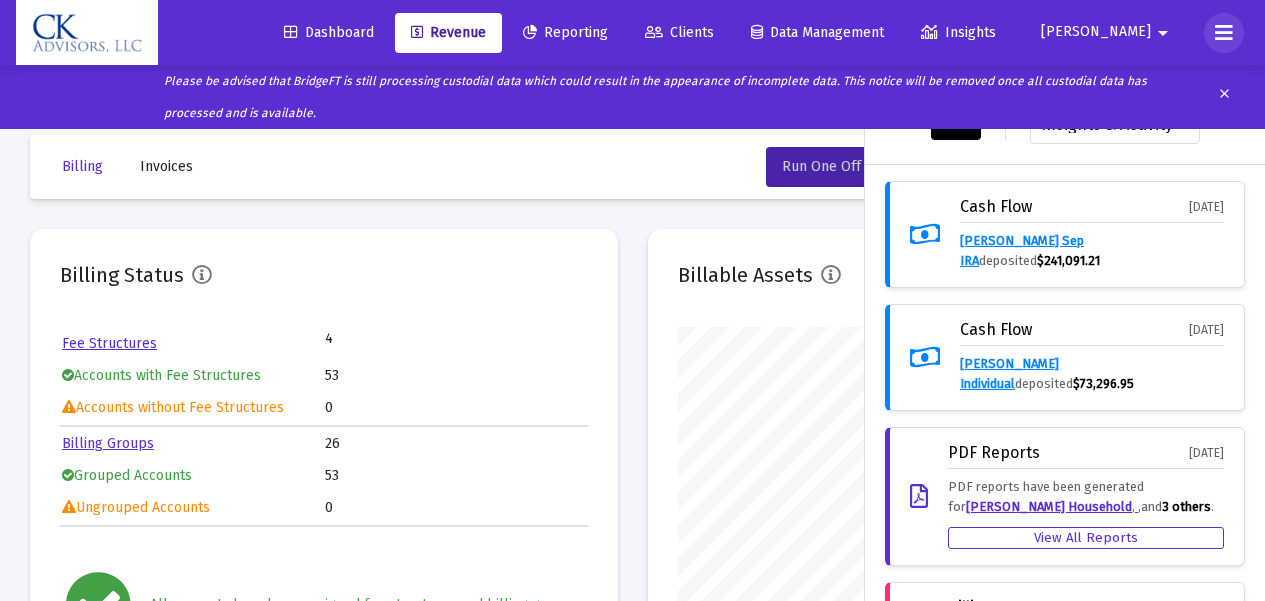 click 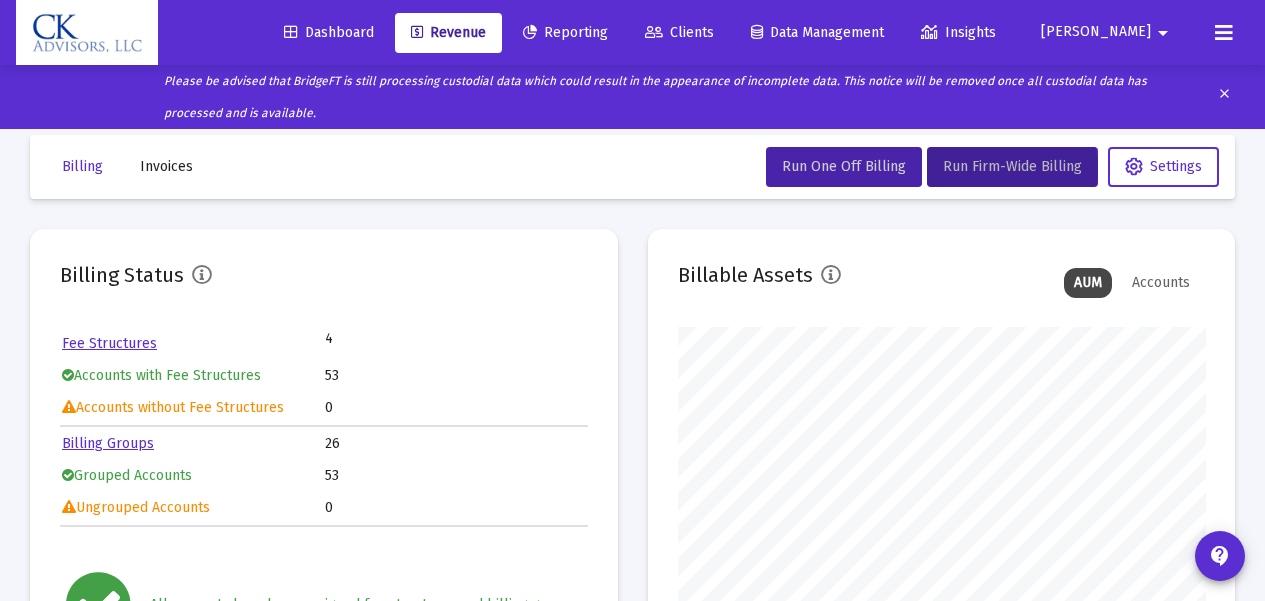 click 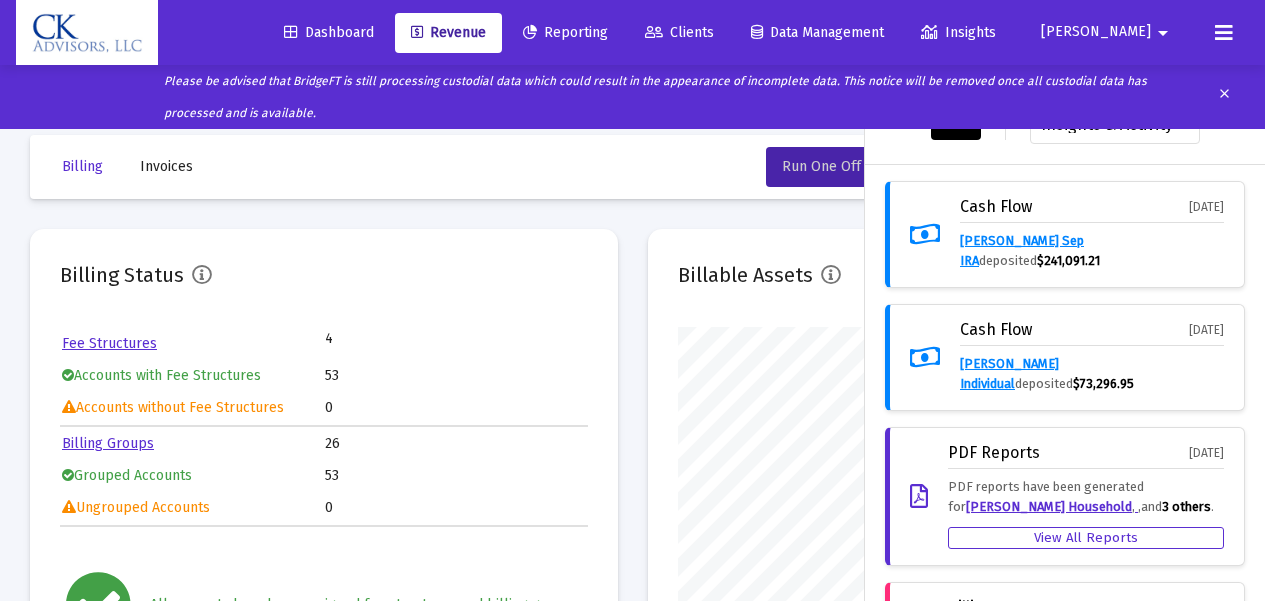 click 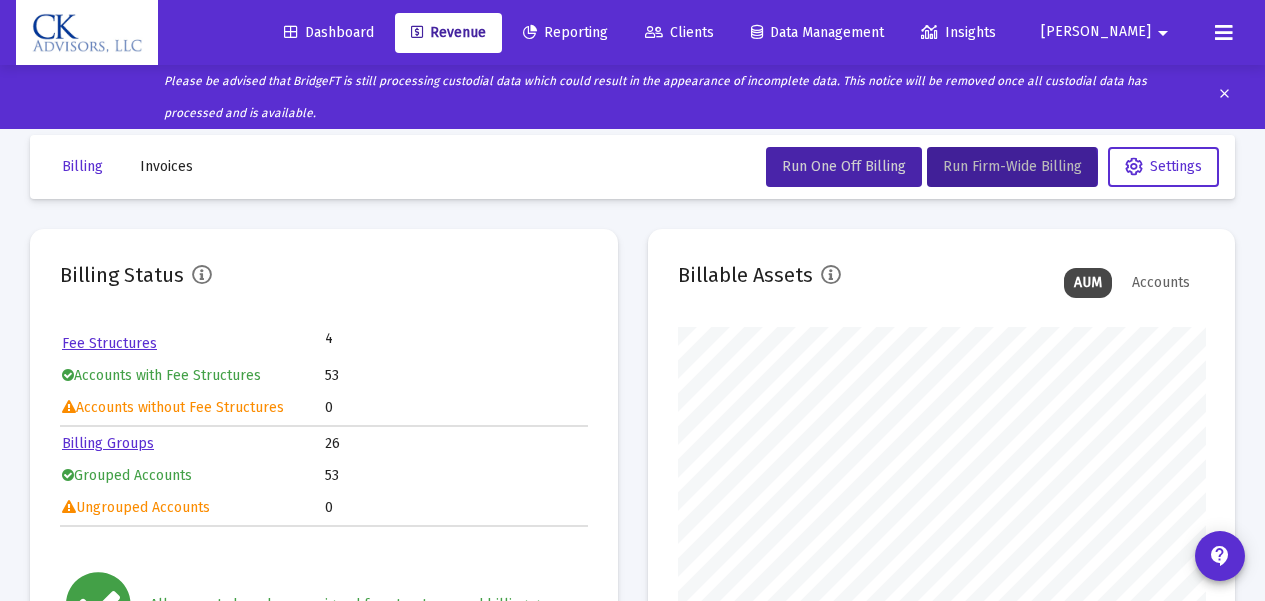 drag, startPoint x: 1236, startPoint y: 0, endPoint x: 762, endPoint y: 318, distance: 570.78894 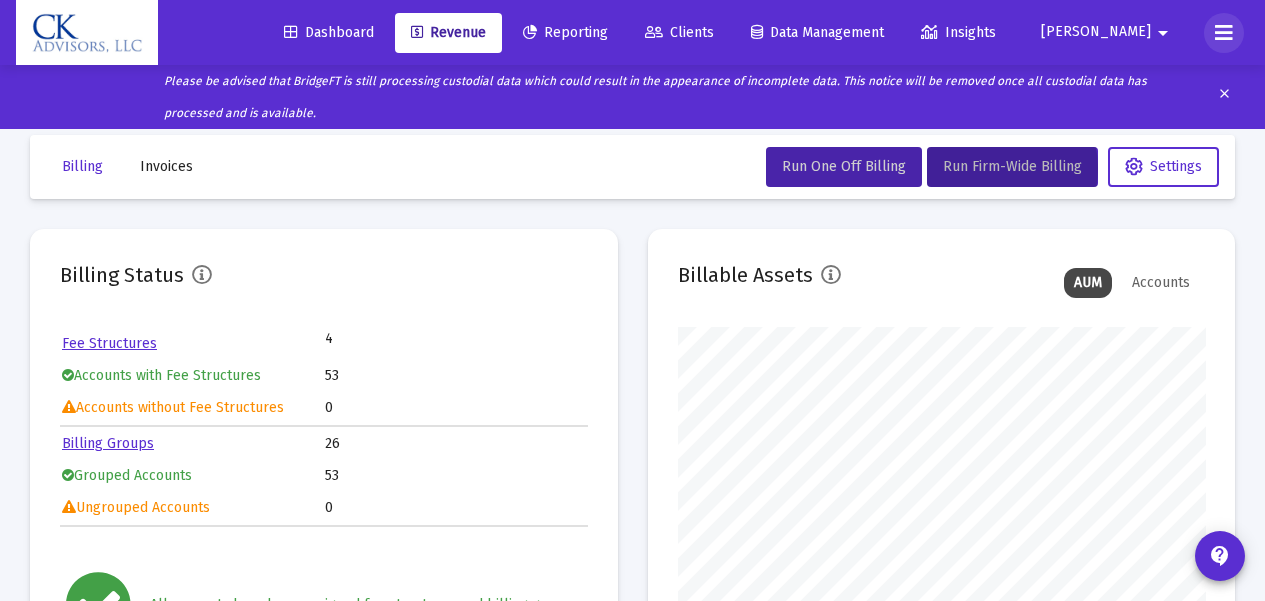 click 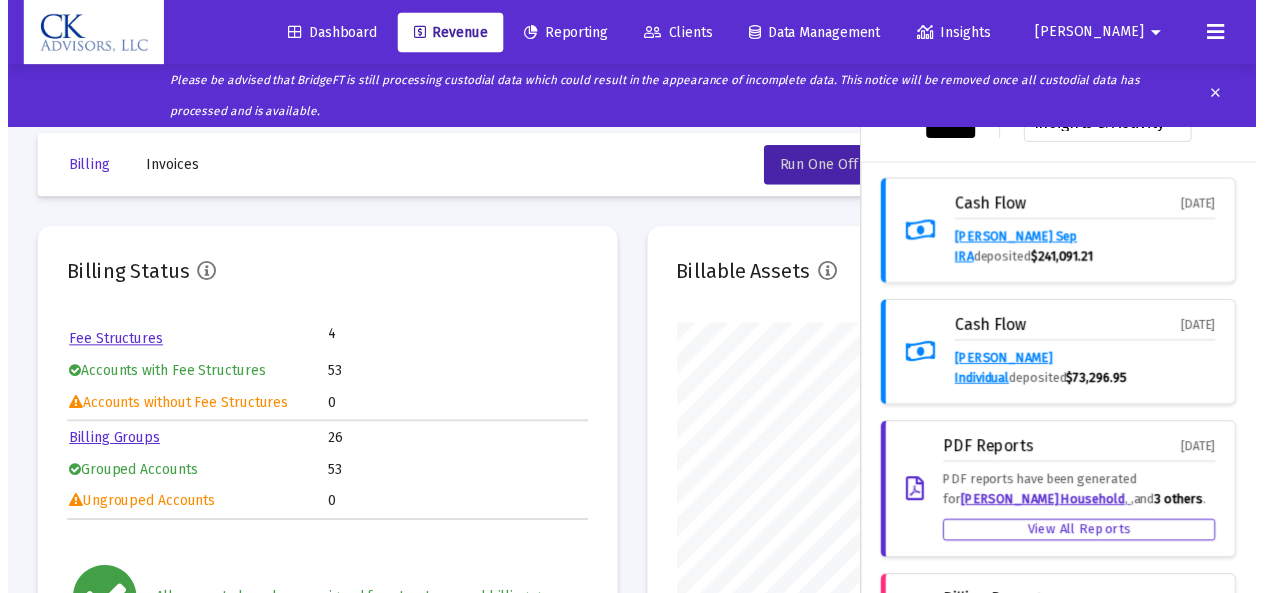 scroll, scrollTop: 0, scrollLeft: 0, axis: both 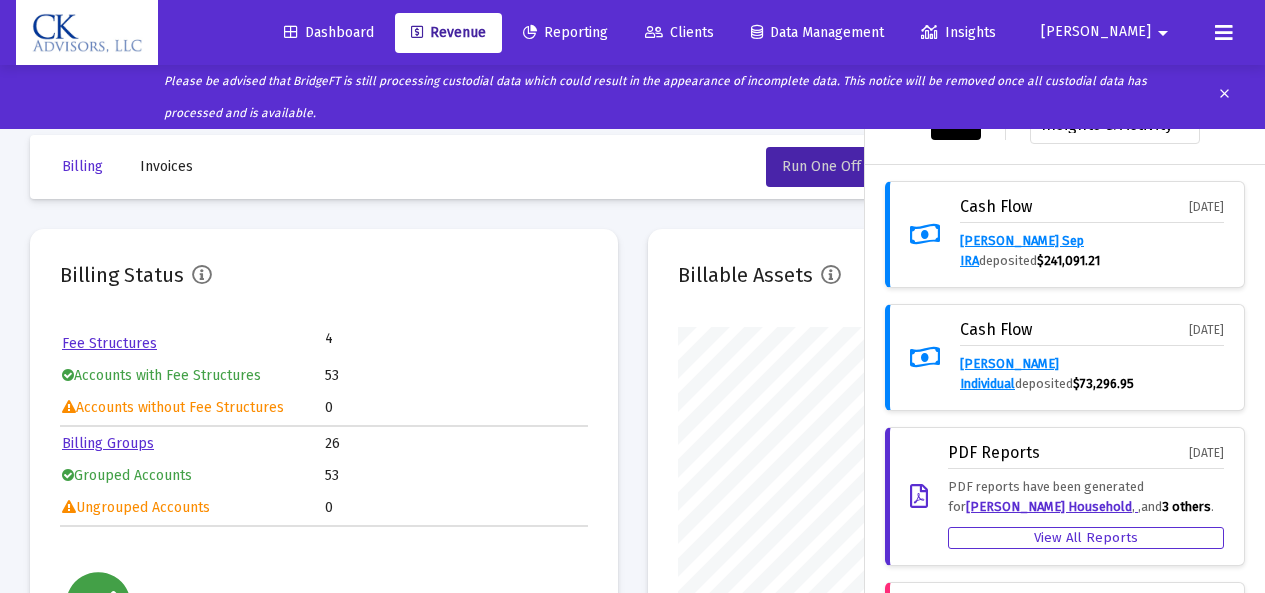 click on "Revenue" 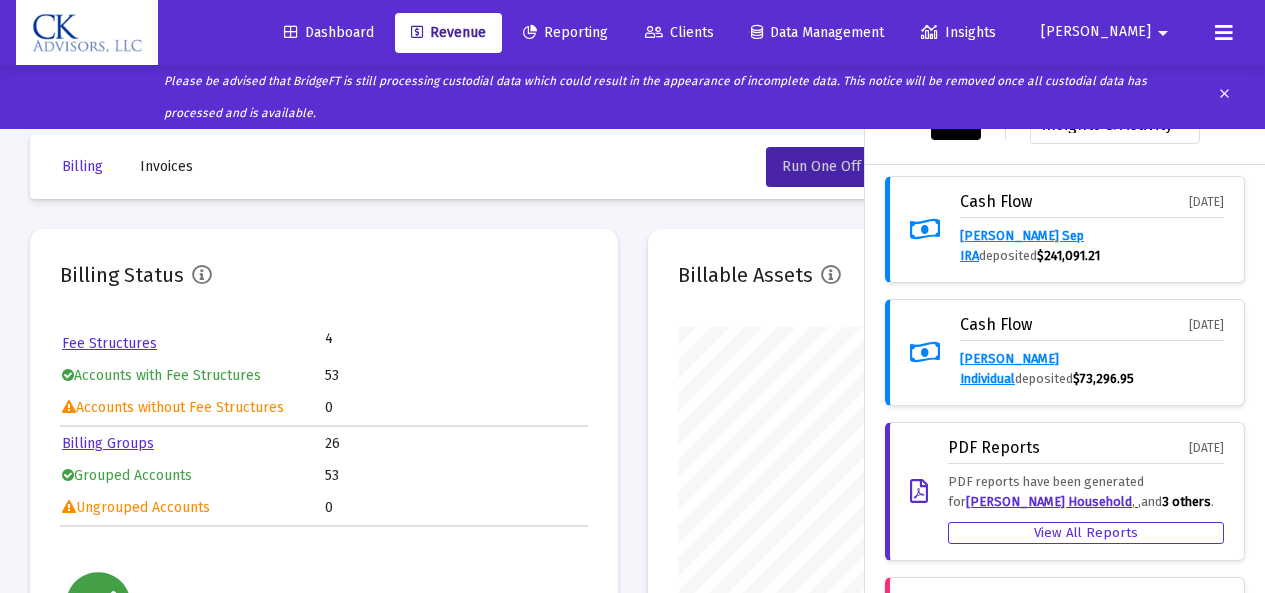 click on "clear" 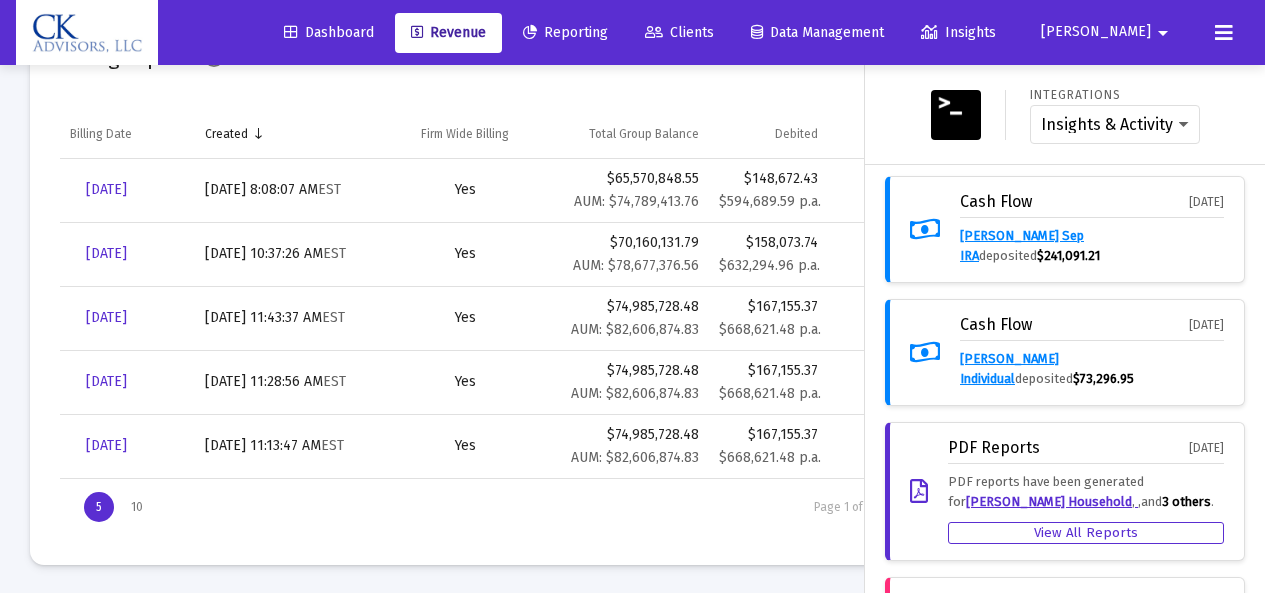 scroll, scrollTop: 737, scrollLeft: 0, axis: vertical 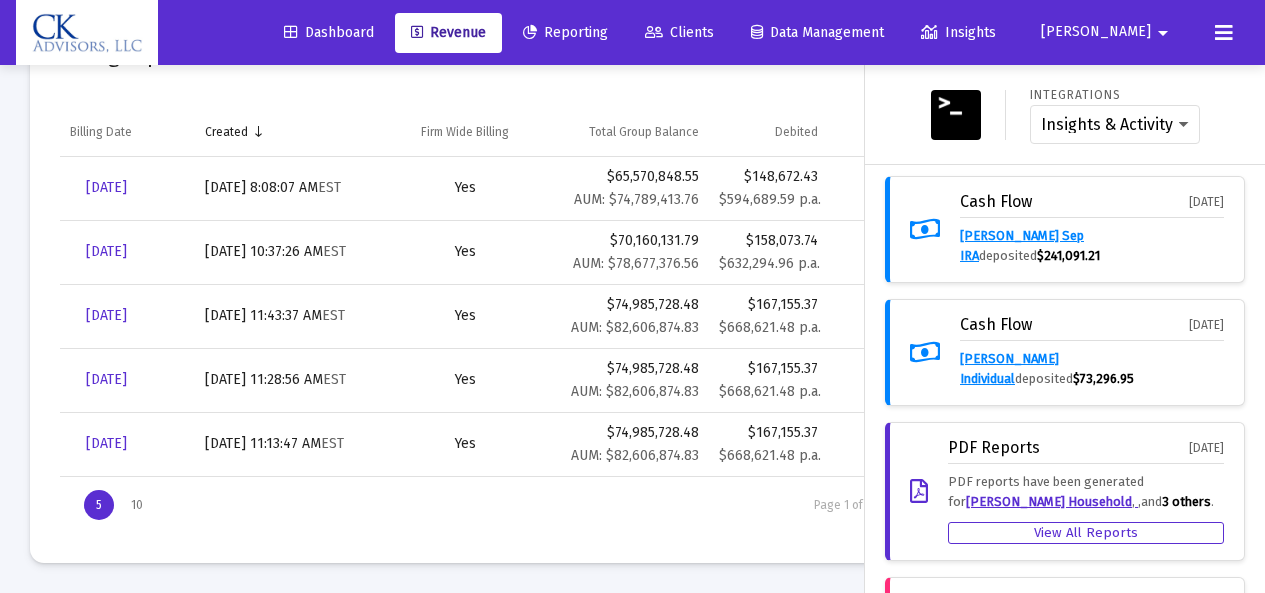 click on "Revenue" 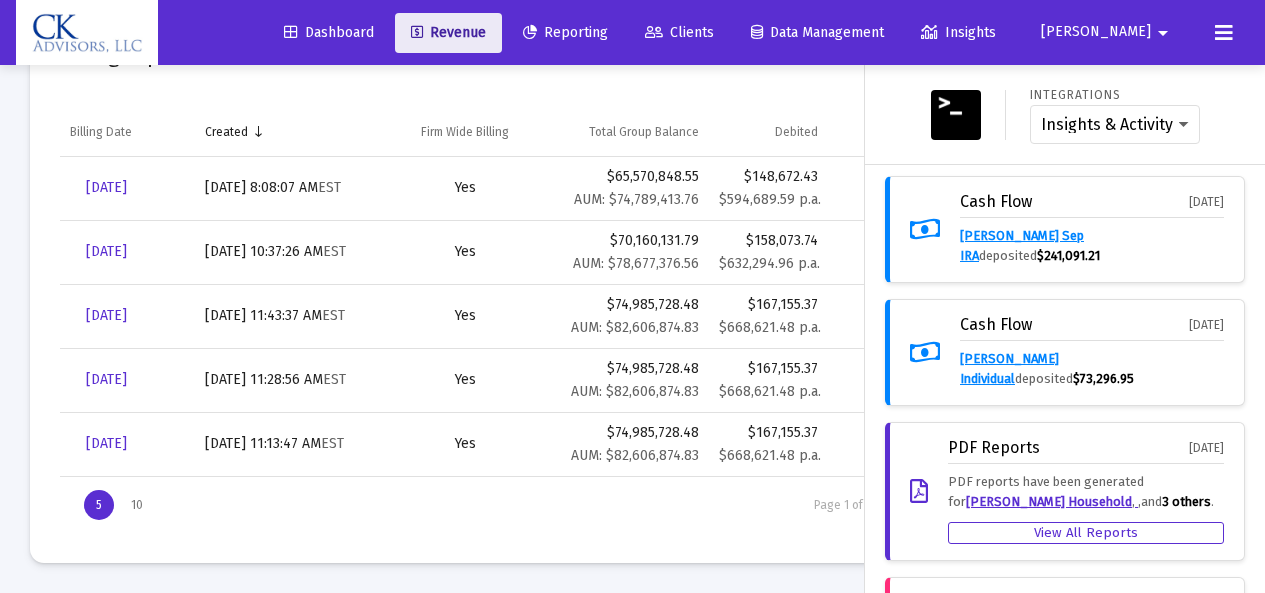 click on "Revenue" 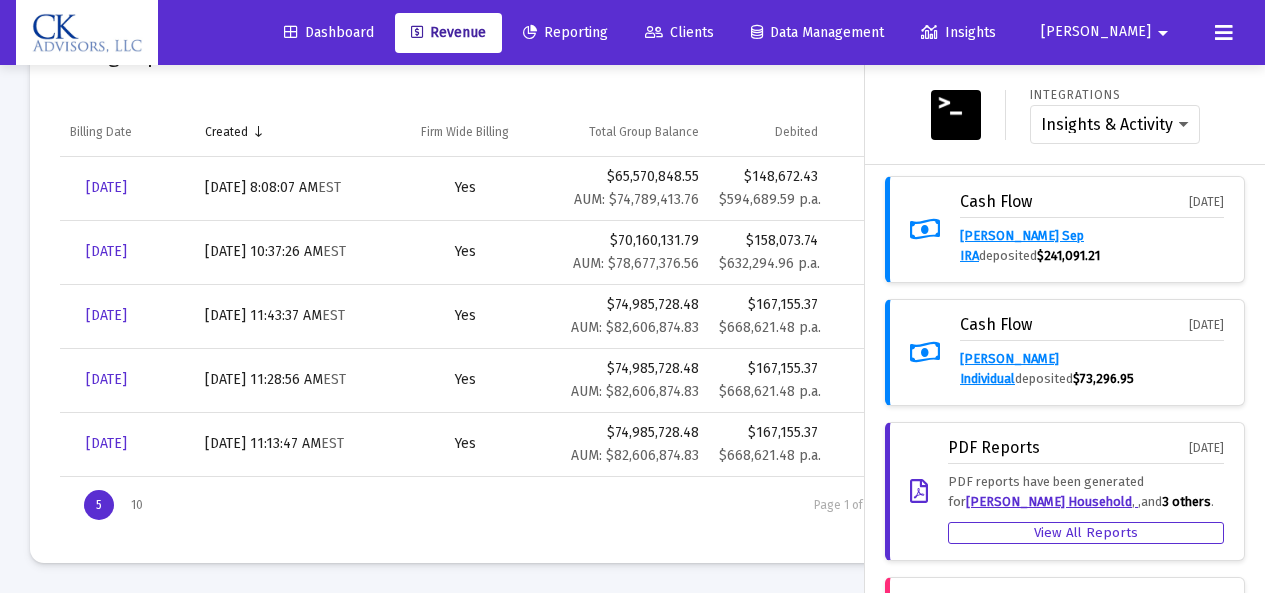 click on "Revenue" 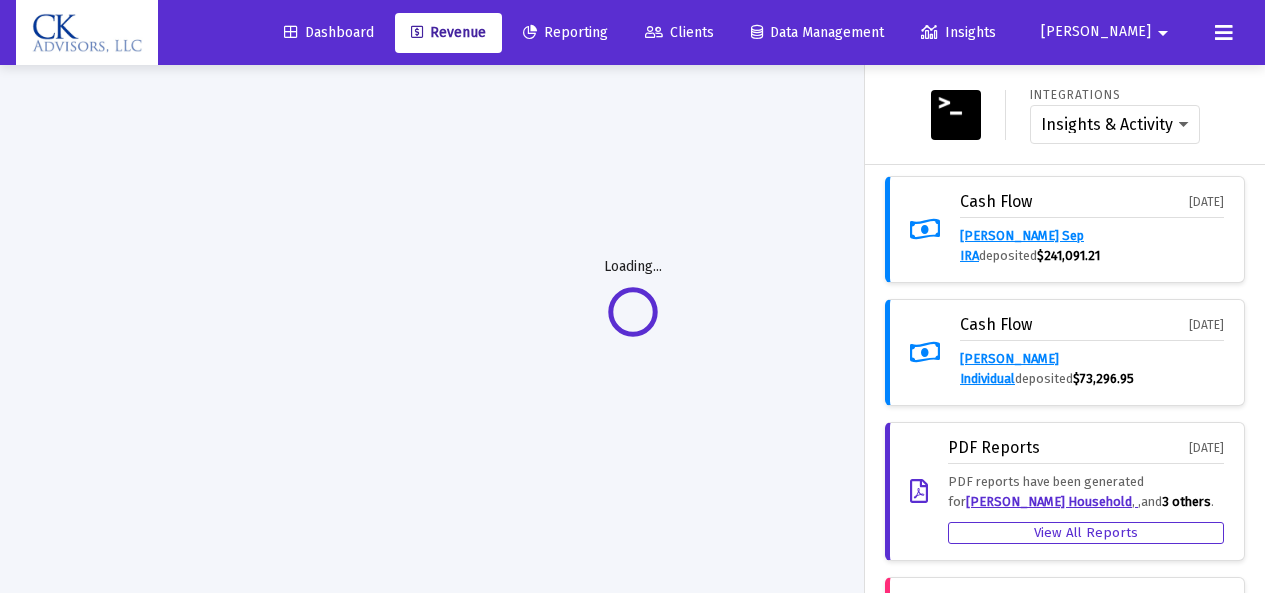 scroll, scrollTop: 0, scrollLeft: 0, axis: both 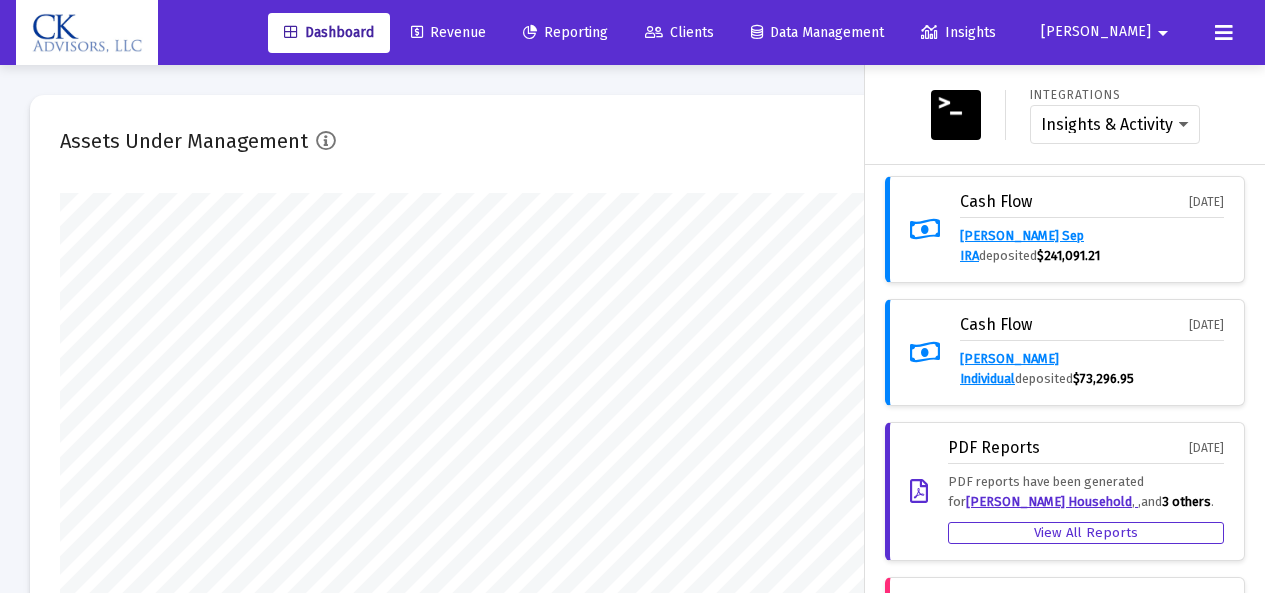 click on "Revenue" 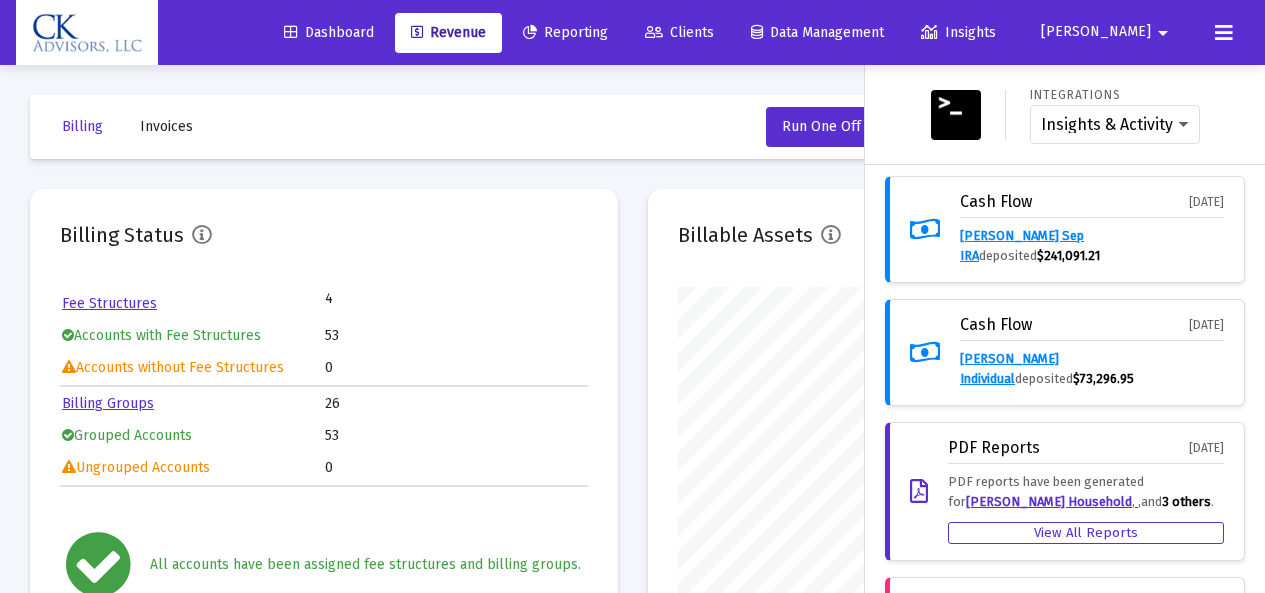 scroll, scrollTop: 999600, scrollLeft: 999472, axis: both 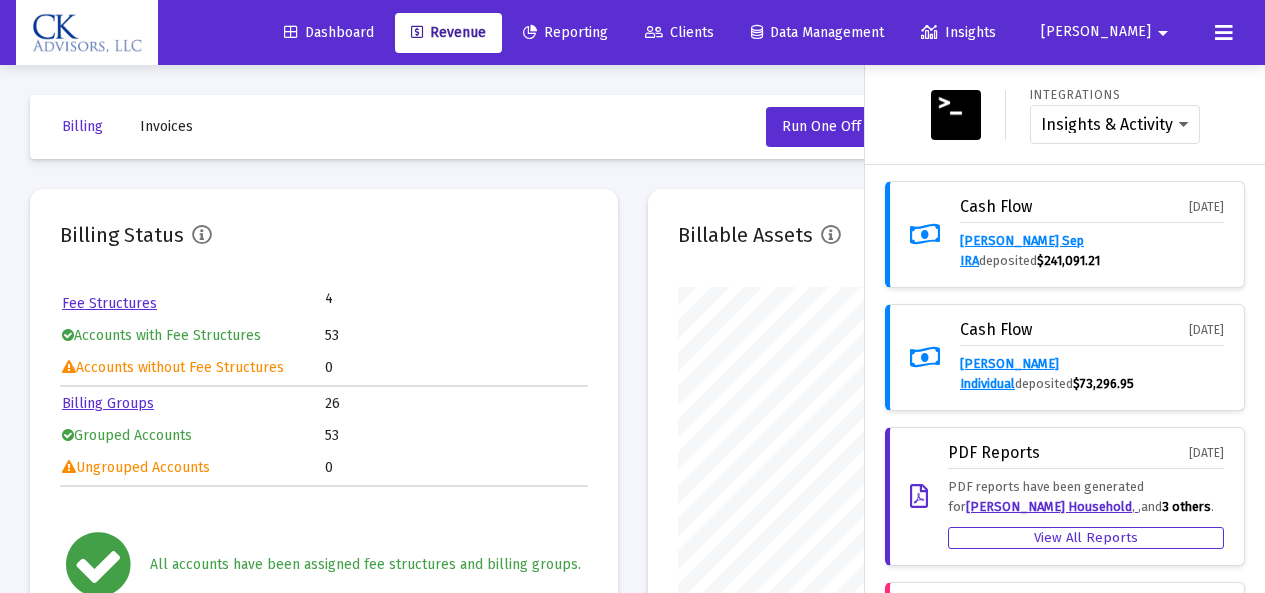 click on "Insights" 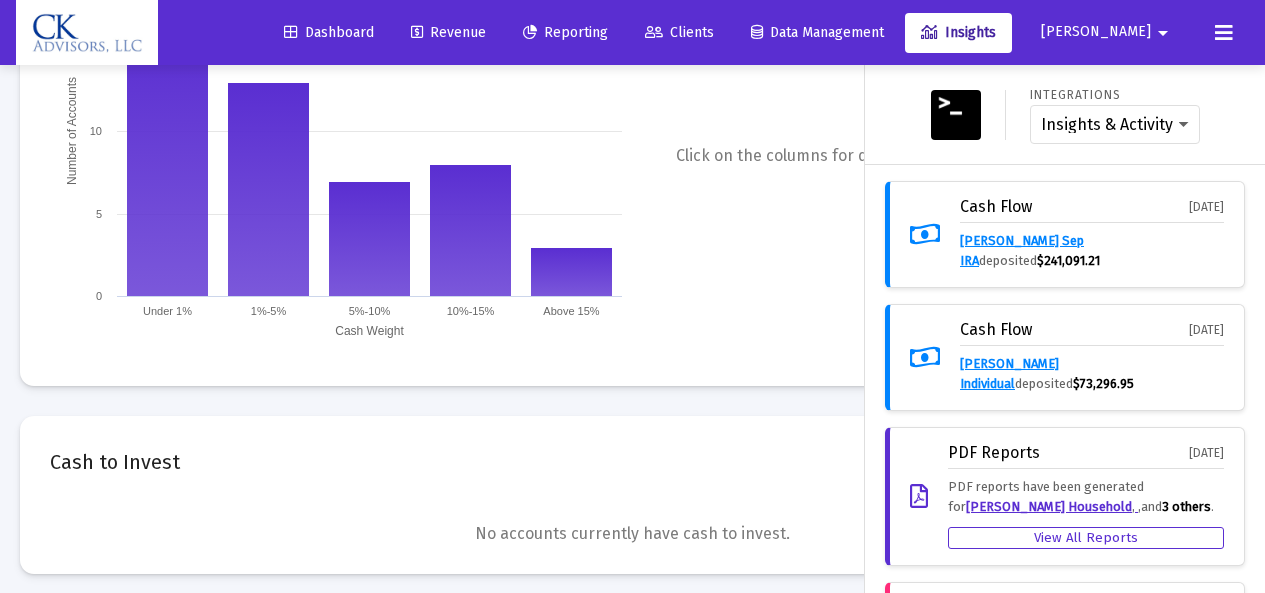 scroll, scrollTop: 0, scrollLeft: 0, axis: both 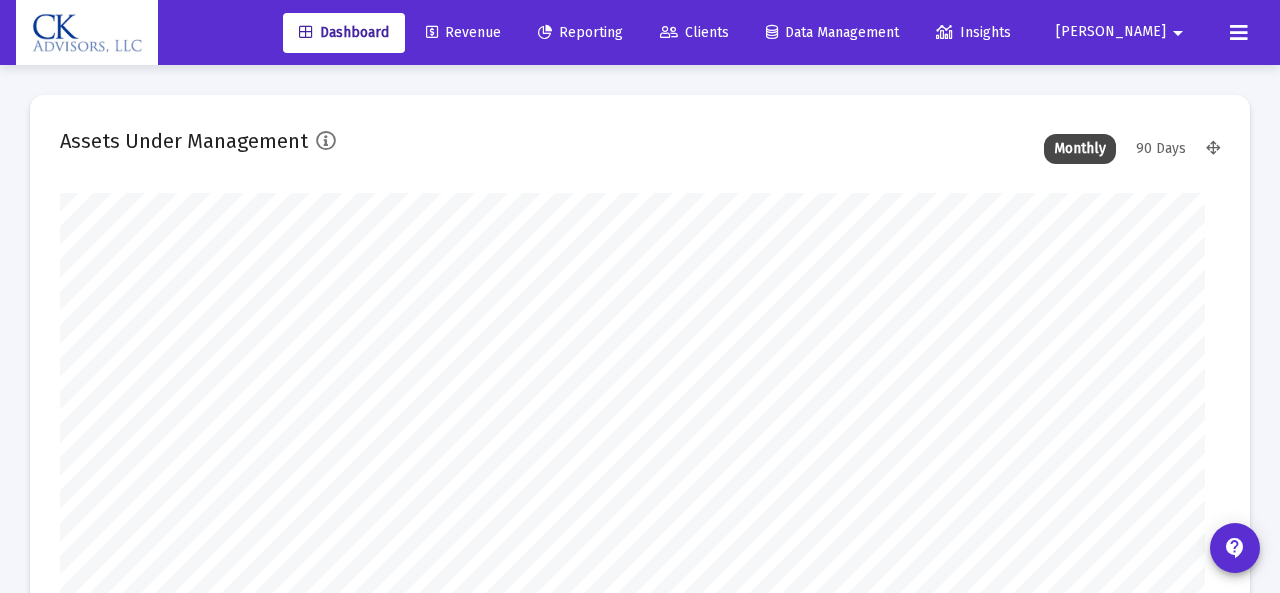 type on "[DATE]" 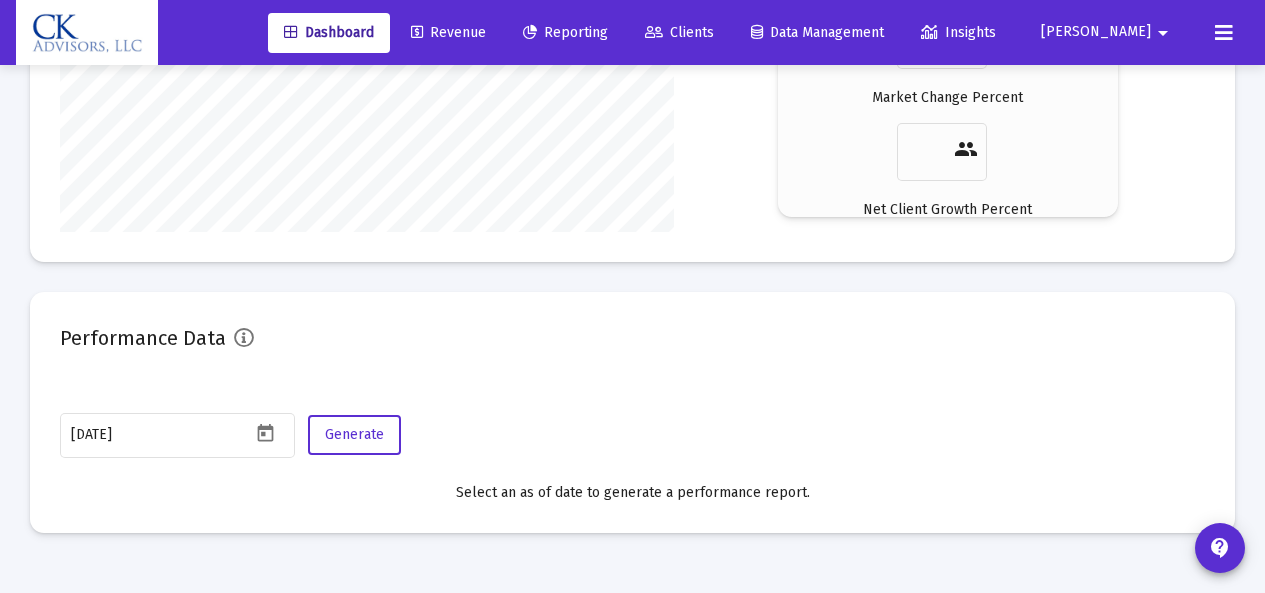 click on "Revenue" 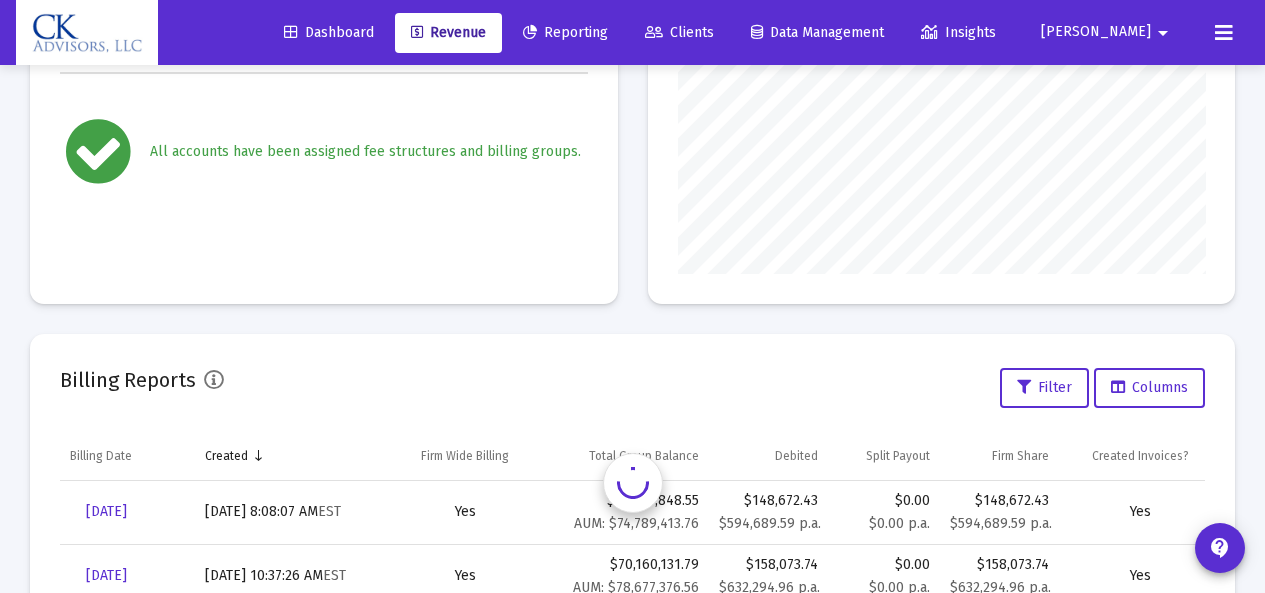 scroll, scrollTop: 999600, scrollLeft: 999472, axis: both 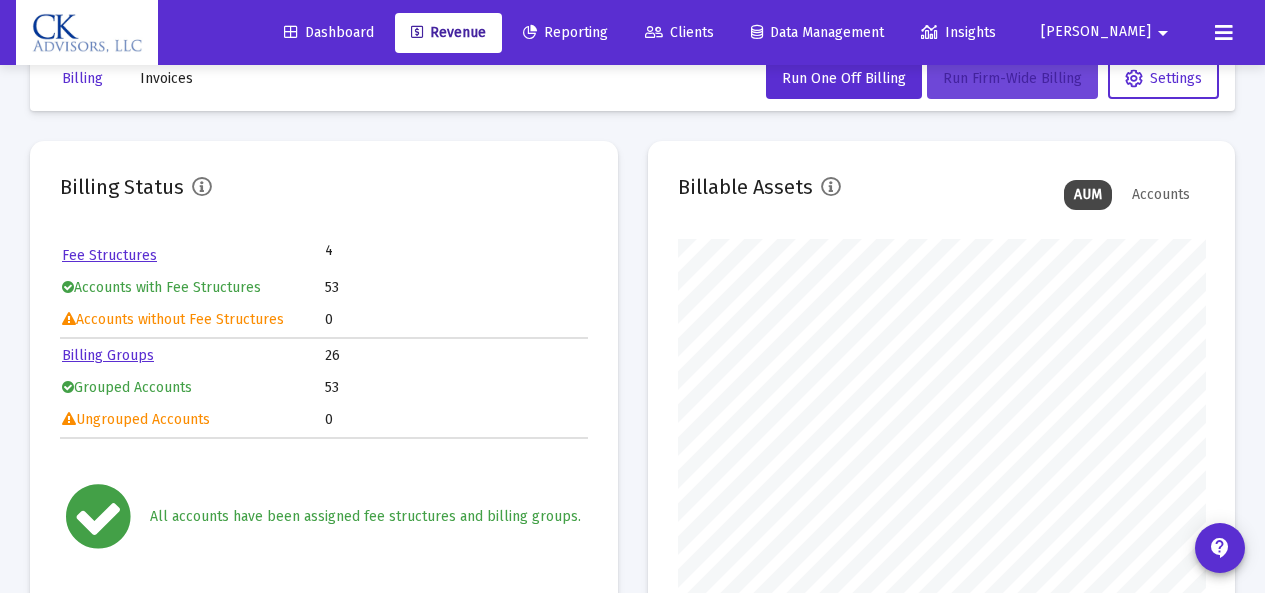 click on "Run Firm-Wide Billing" 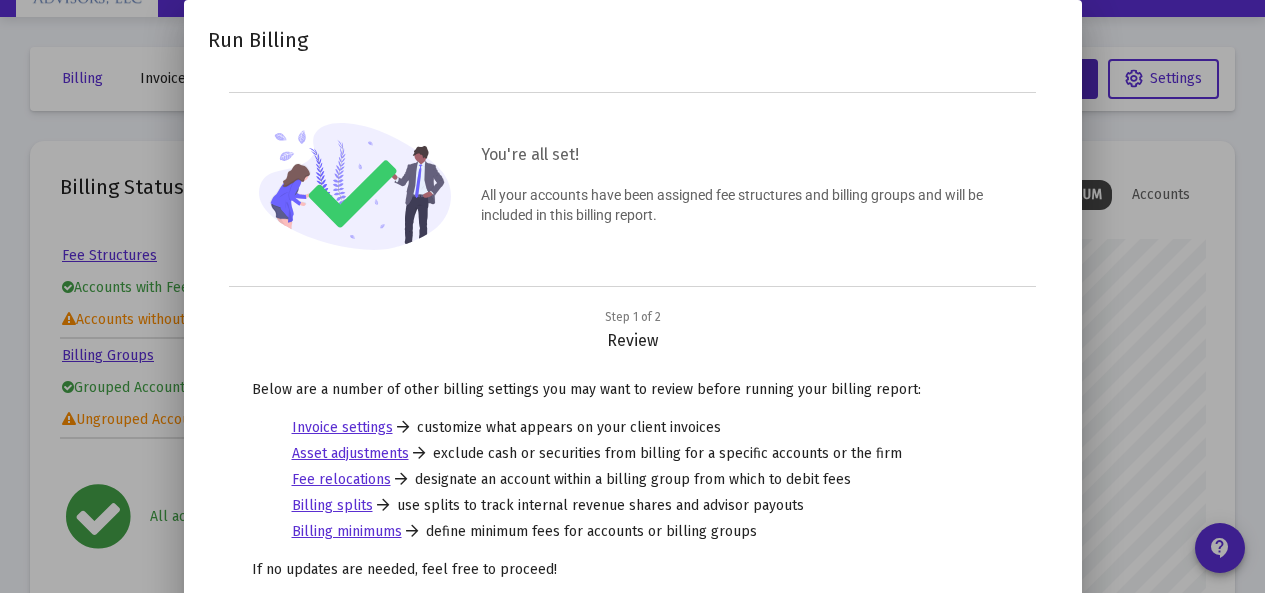 click on "You're all set!  All your accounts have been assigned fee structures and billing groups and will be included in this billing report." at bounding box center (633, 189) 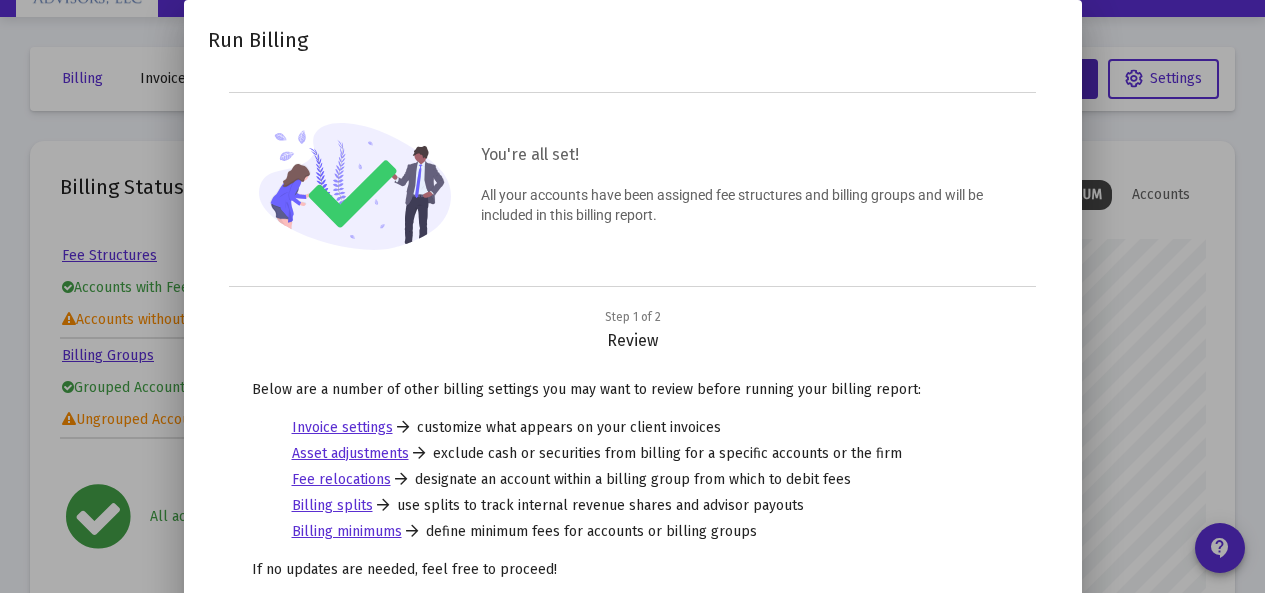 click at bounding box center [632, 296] 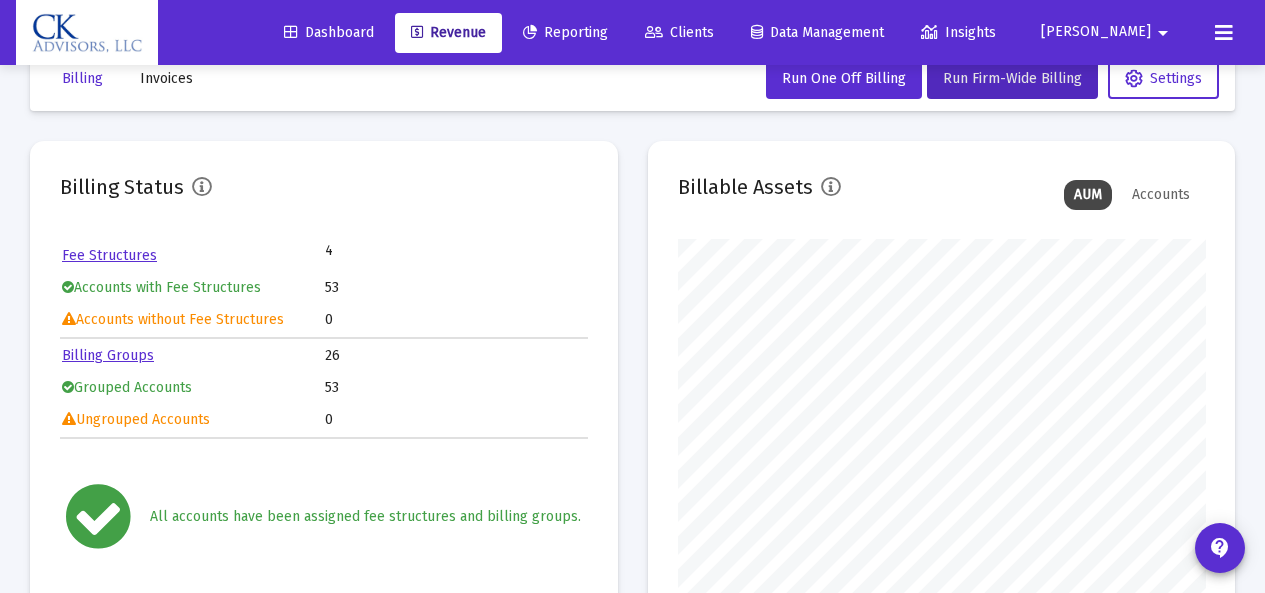 type 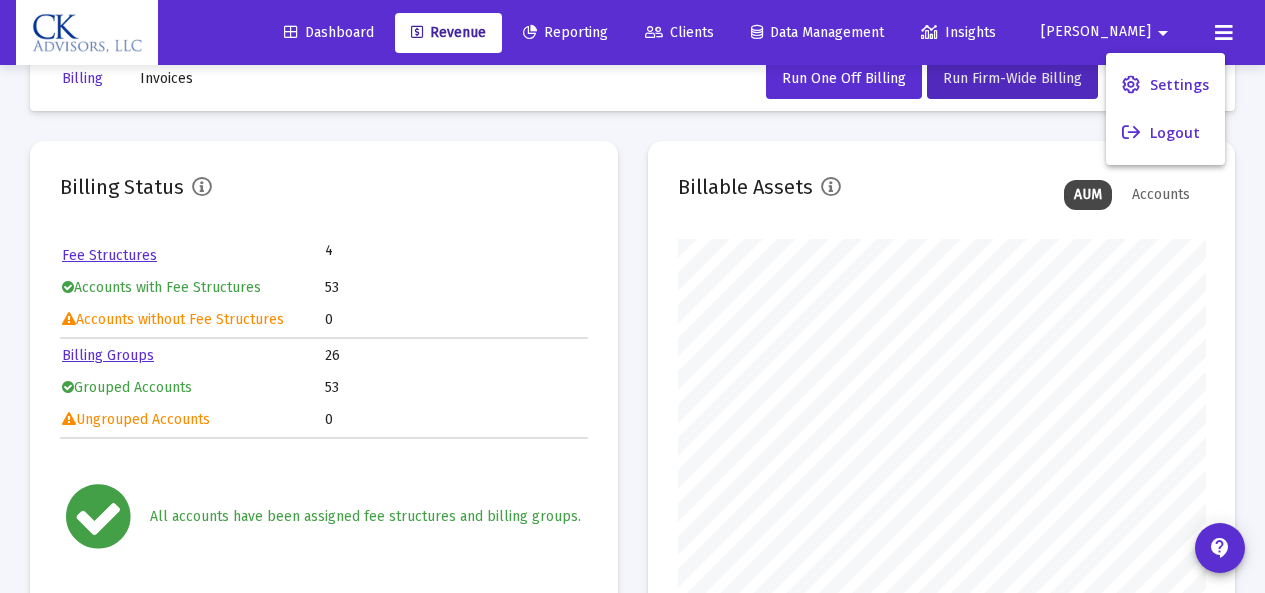 click at bounding box center [632, 296] 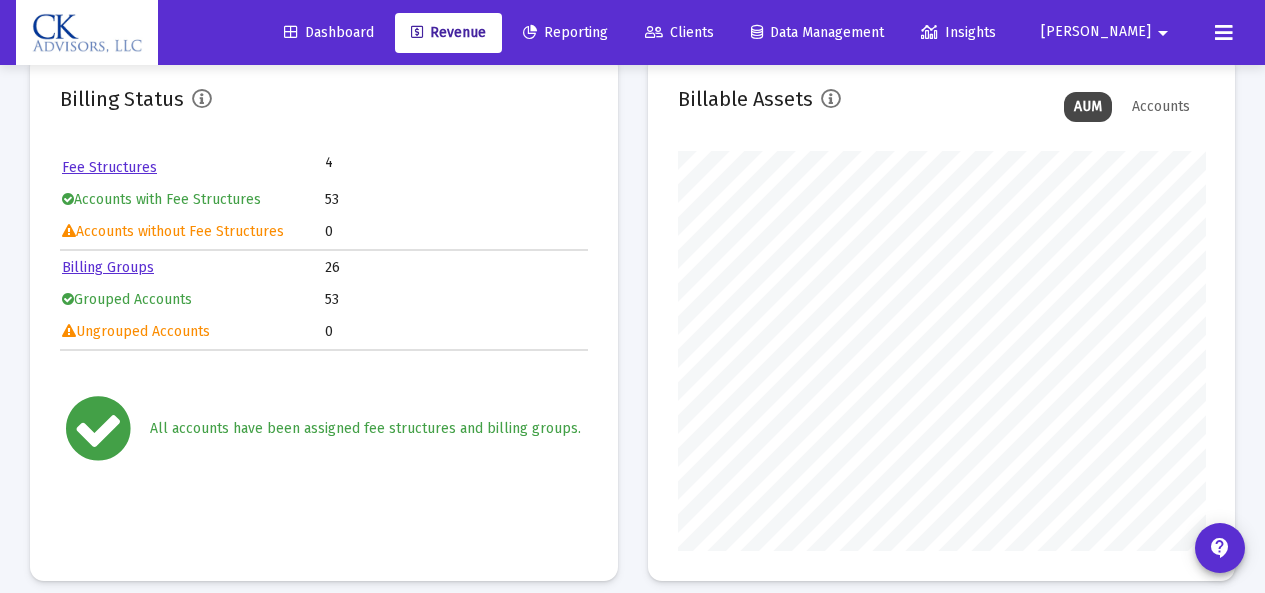 scroll, scrollTop: 0, scrollLeft: 0, axis: both 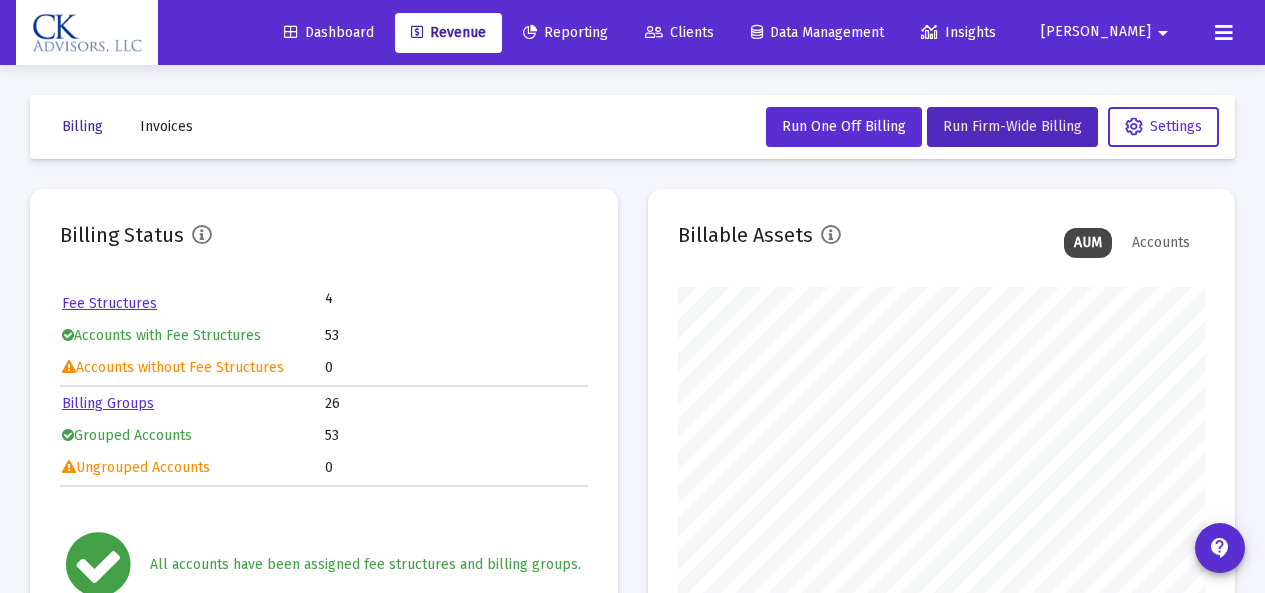 click on "Billing" 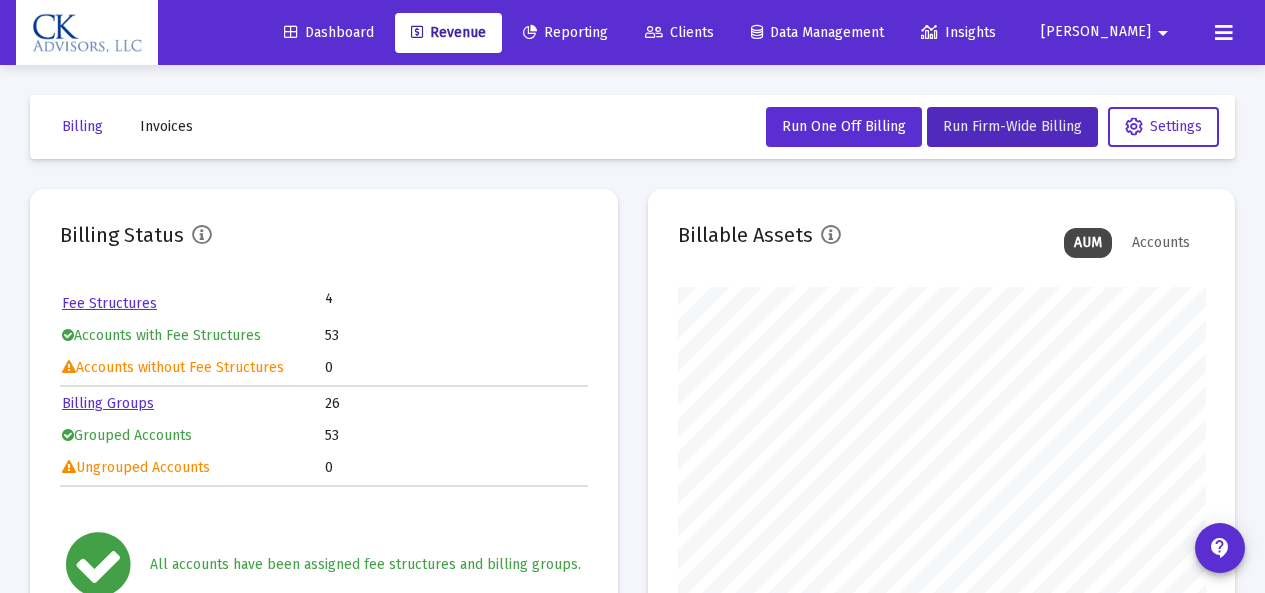 click on "Invoices" 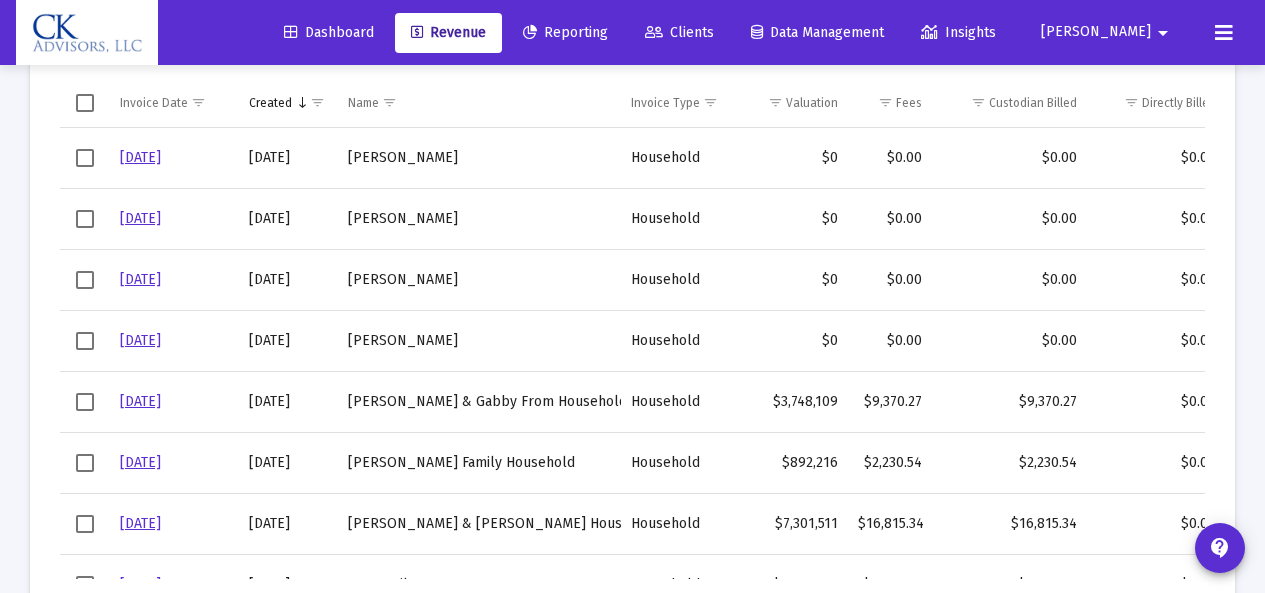 scroll, scrollTop: 258, scrollLeft: 0, axis: vertical 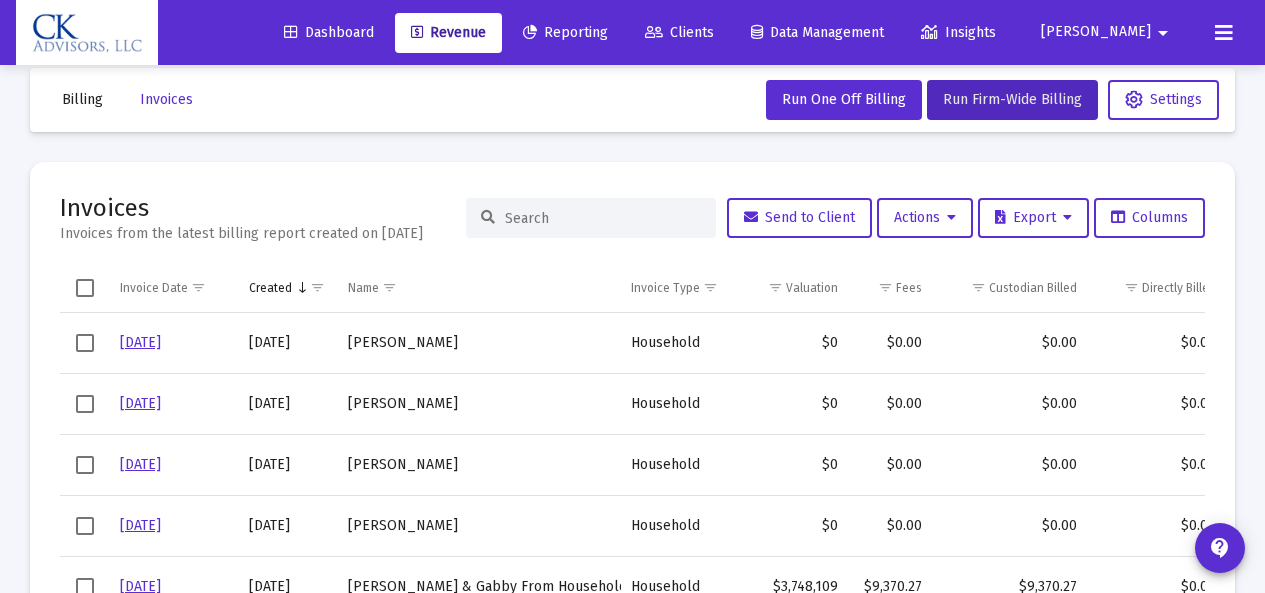drag, startPoint x: 1234, startPoint y: 230, endPoint x: 1237, endPoint y: 283, distance: 53.08484 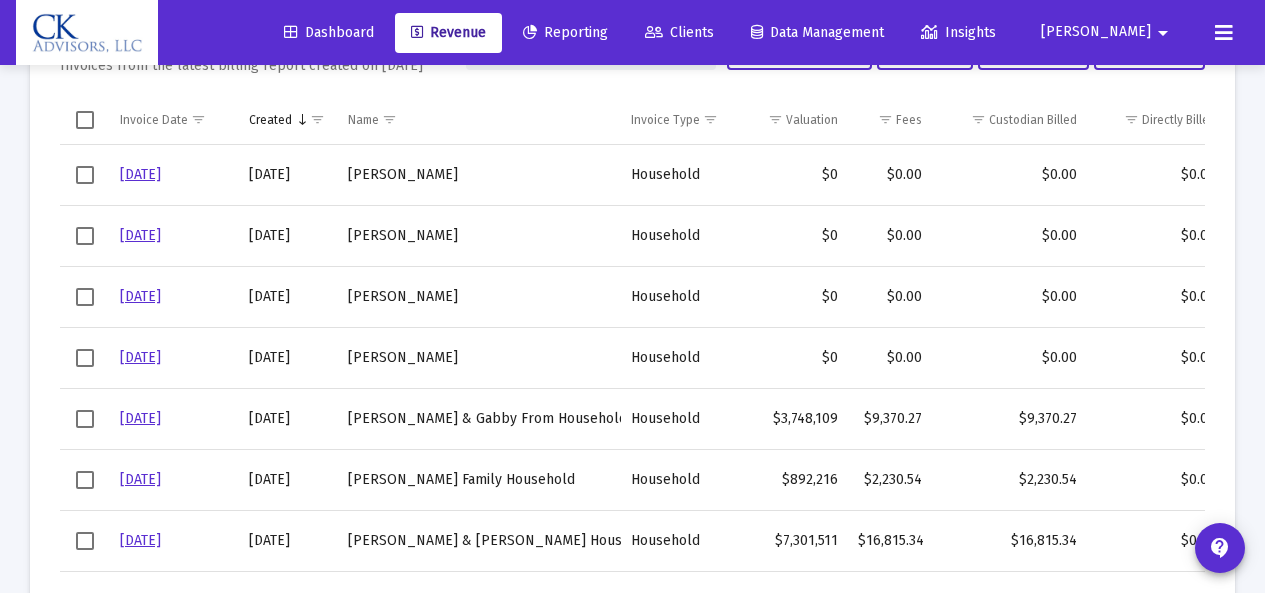 scroll, scrollTop: 159, scrollLeft: 0, axis: vertical 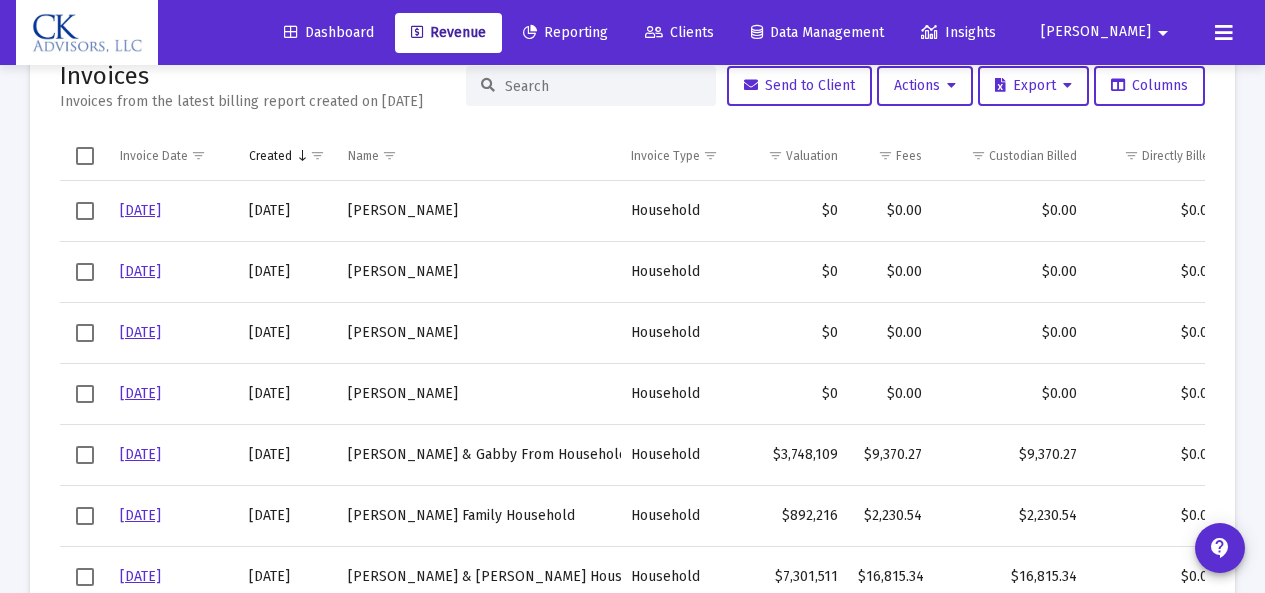 click on "Invoices Invoices from the latest billing report created on Jul 1, 2025  Send to Client   Actions   Export   Columns  Invoice Date Created Name Invoice Type Valuation Fees Custodian Billed Directly Billed Actions  6/30/25  7/1/2025 Jaime Cantor Household $0  $0.00   $0.00  $0.00  6/30/25  7/1/2025 CANTOR DAN Household $0  $0.00   $0.00  $0.00  6/30/25  7/1/2025 IRWIN Household $0  $0.00   $0.00  $0.00  6/30/25  7/1/2025 IRWIN Household $0  $0.00   $0.00  $0.00  6/30/25  7/1/2025 Marc Mofsowitz & Gabby From Household Household $3,748,109  $9,370.27   $9,370.27  $0.00  6/30/25  7/1/2025 Laura Kinzel Family Household Household $892,216  $2,230.54   $2,230.54  $0.00  6/30/25  7/1/2025 Gail & Matt Hoffman Household Household $7,301,511  $16,815.34   $16,815.34  $0.00  6/30/25  7/1/2025 ASF Family Trust Household $1,327,938  $3,319.84   $3,319.84  $0.00  6/30/25  7/1/2025 The Peskoe Family Household Household $12,358,104  $26,296.46   $26,296.46  $0.00  6/30/25  7/1/2025 Morris Fine Household Household $2,022,093" 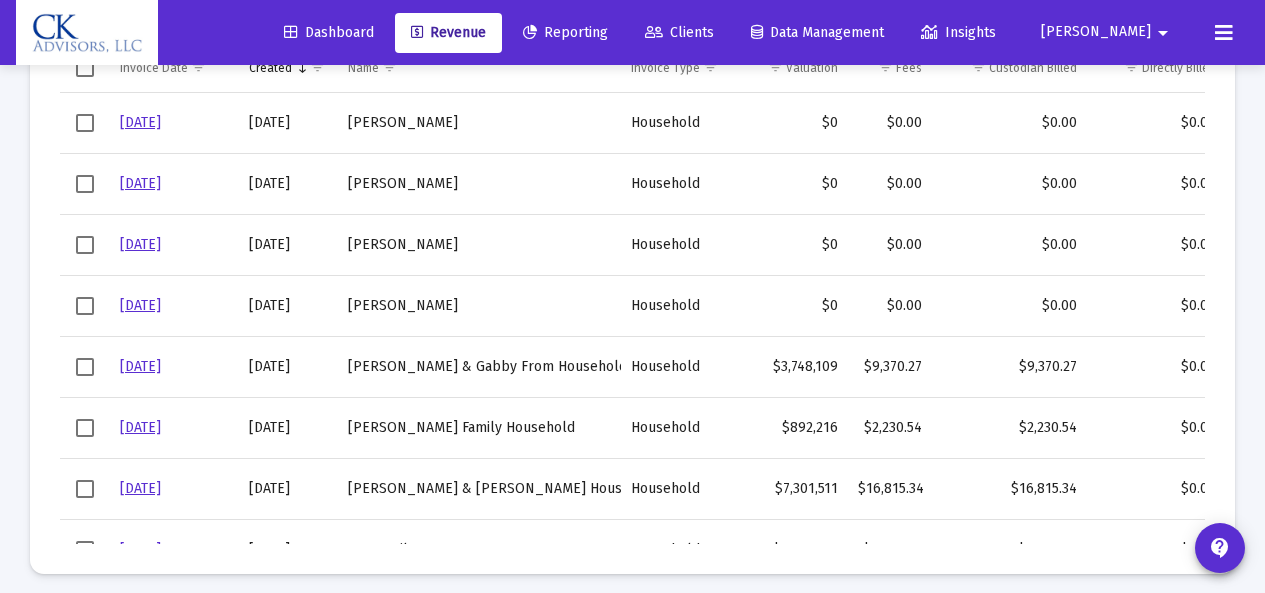 scroll, scrollTop: 258, scrollLeft: 0, axis: vertical 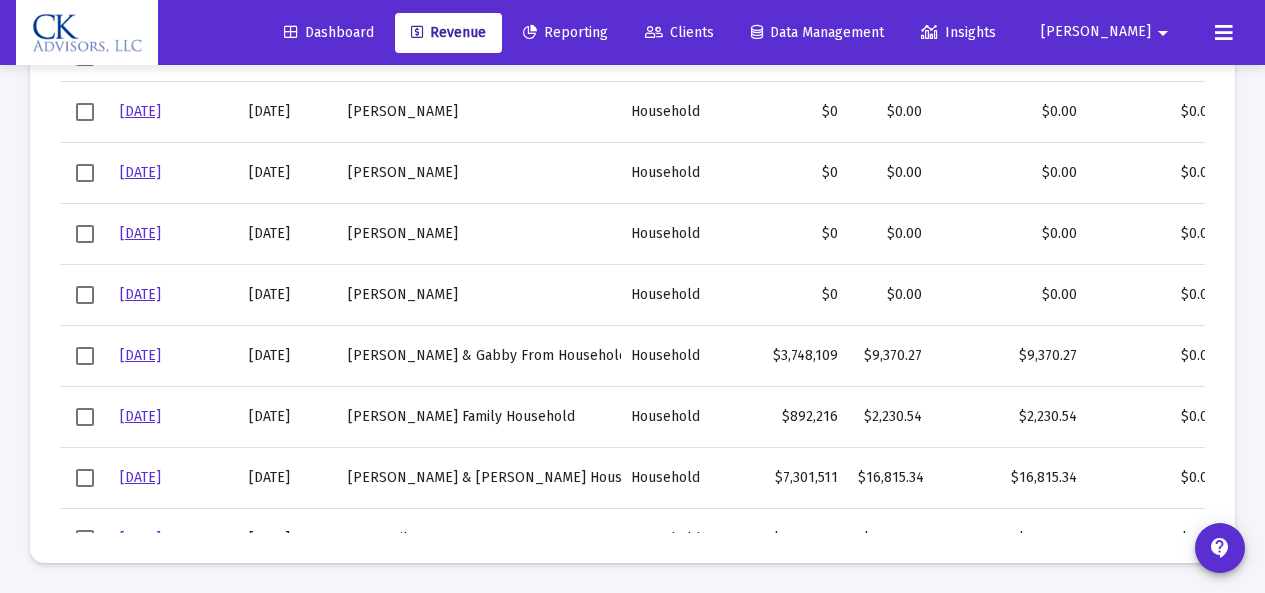 click on "Invoices Invoices from the latest billing report created on Jul 1, 2025  Send to Client   Actions   Export   Columns  Invoice Date Created Name Invoice Type Valuation Fees Custodian Billed Directly Billed Actions  6/30/25  7/1/2025 Jaime Cantor Household $0  $0.00   $0.00  $0.00  6/30/25  7/1/2025 CANTOR DAN Household $0  $0.00   $0.00  $0.00  6/30/25  7/1/2025 IRWIN Household $0  $0.00   $0.00  $0.00  6/30/25  7/1/2025 IRWIN Household $0  $0.00   $0.00  $0.00  6/30/25  7/1/2025 Marc Mofsowitz & Gabby From Household Household $3,748,109  $9,370.27   $9,370.27  $0.00  6/30/25  7/1/2025 Laura Kinzel Family Household Household $892,216  $2,230.54   $2,230.54  $0.00  6/30/25  7/1/2025 Gail & Matt Hoffman Household Household $7,301,511  $16,815.34   $16,815.34  $0.00  6/30/25  7/1/2025 ASF Family Trust Household $1,327,938  $3,319.84   $3,319.84  $0.00  6/30/25  7/1/2025 The Peskoe Family Household Household $12,358,104  $26,296.46   $26,296.46  $0.00  6/30/25  7/1/2025 Morris Fine Household Household $2,022,093" 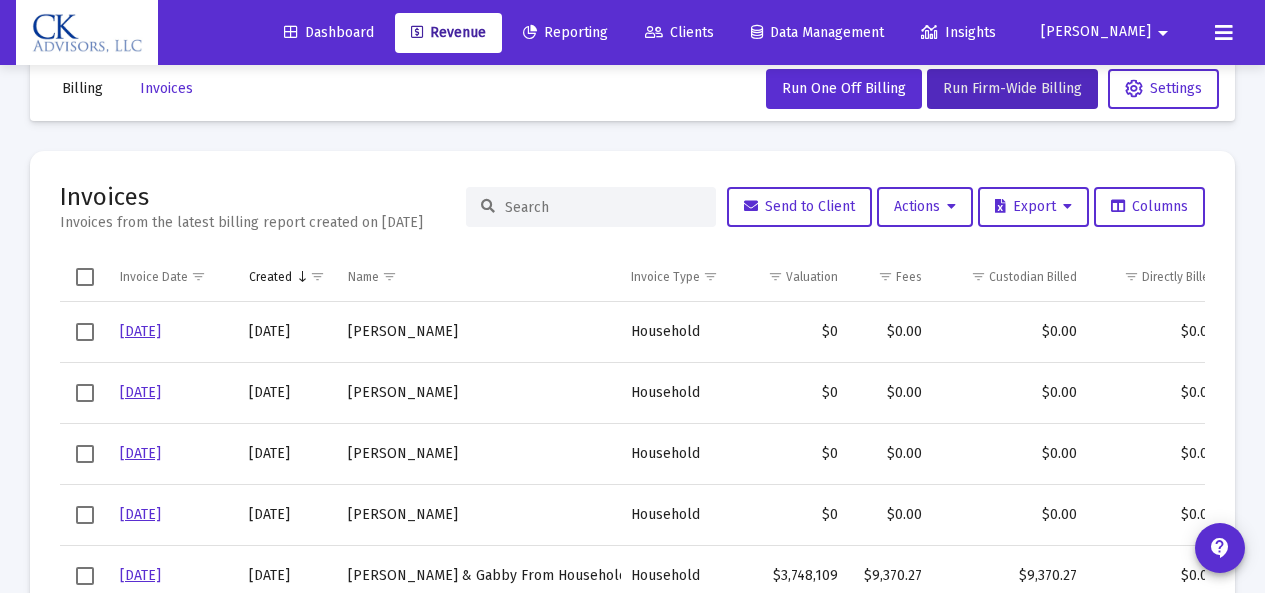 scroll, scrollTop: 32, scrollLeft: 0, axis: vertical 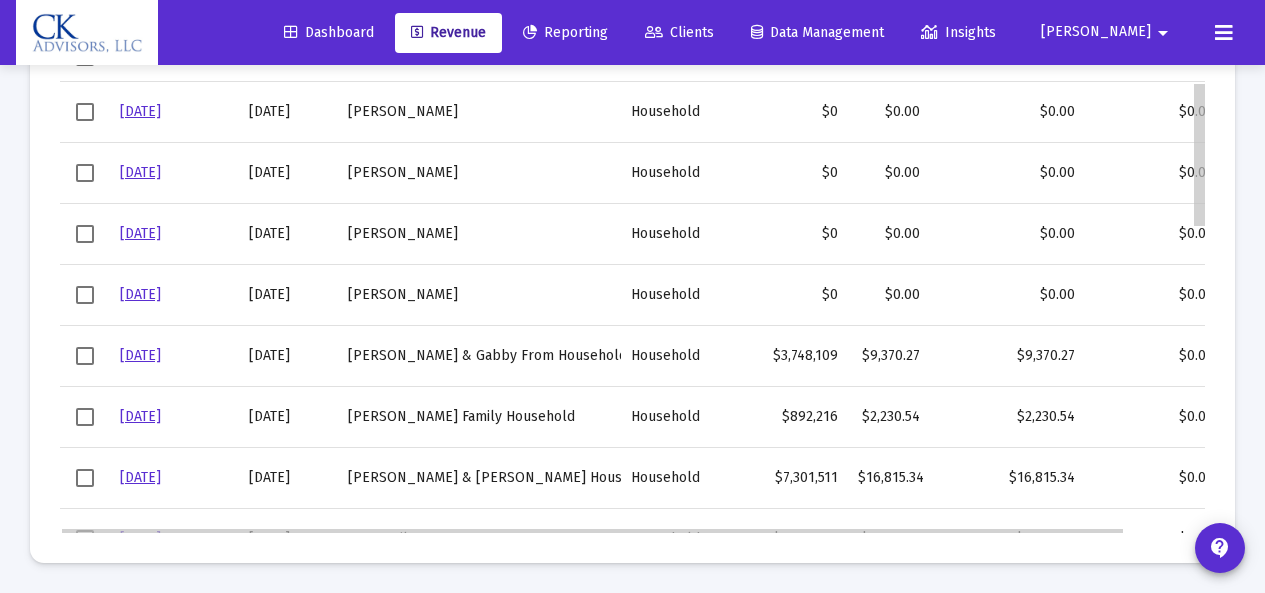 drag, startPoint x: 1200, startPoint y: 156, endPoint x: 1208, endPoint y: 124, distance: 32.984844 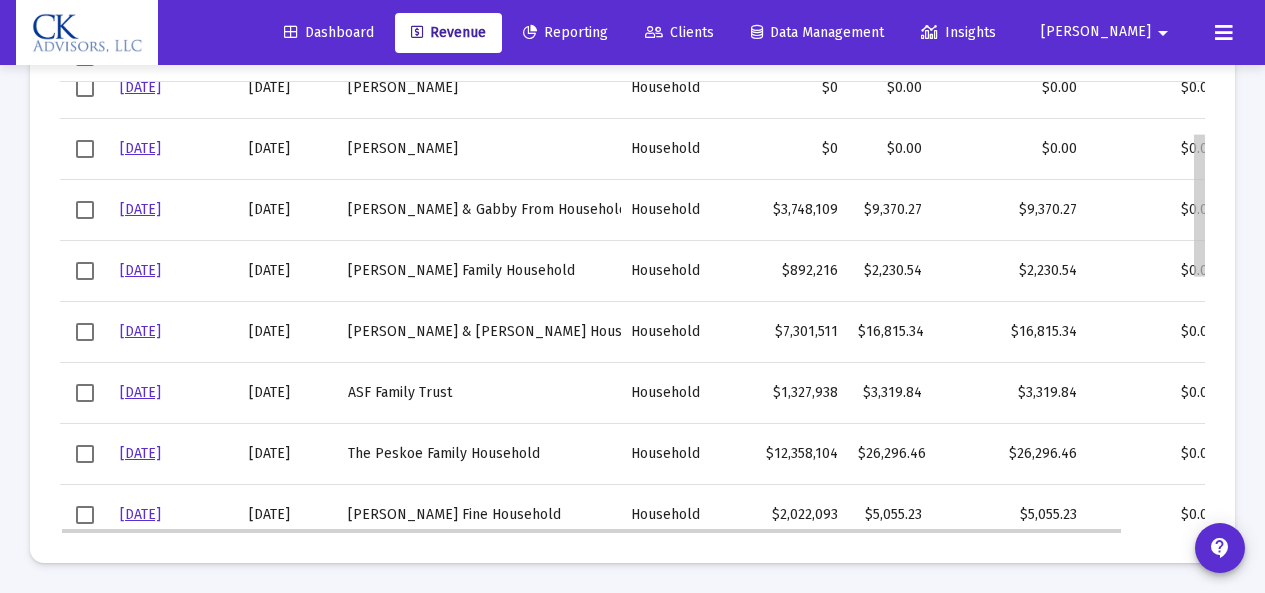 scroll, scrollTop: 157, scrollLeft: 0, axis: vertical 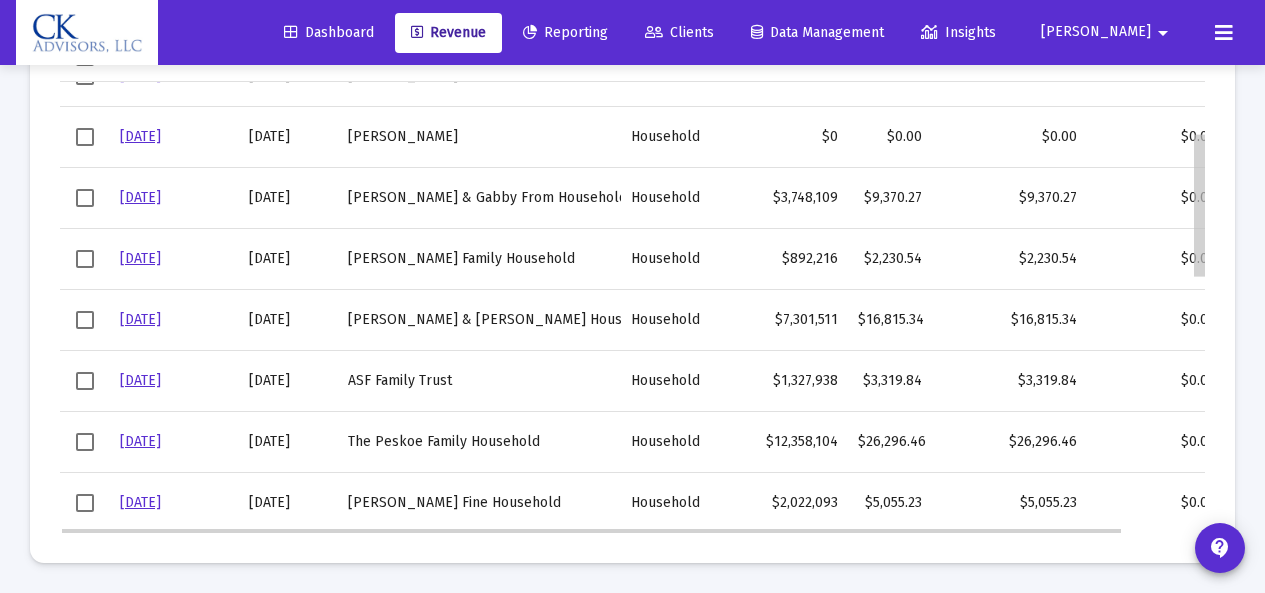 drag, startPoint x: 1204, startPoint y: 131, endPoint x: 1200, endPoint y: 183, distance: 52.153618 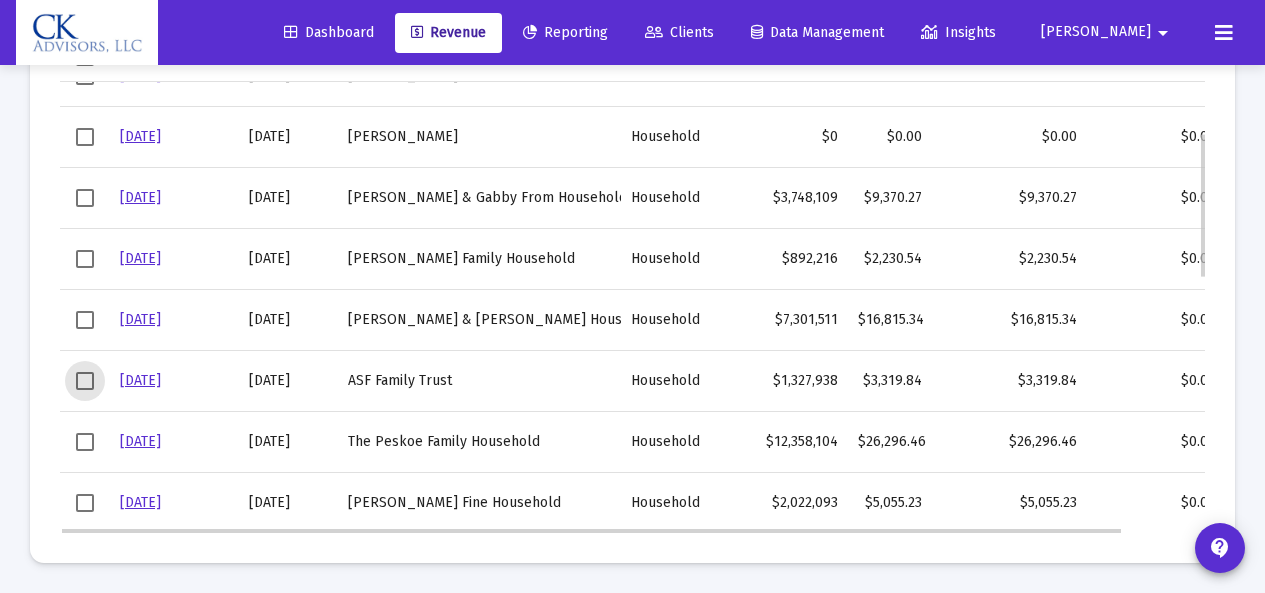 click at bounding box center (85, 381) 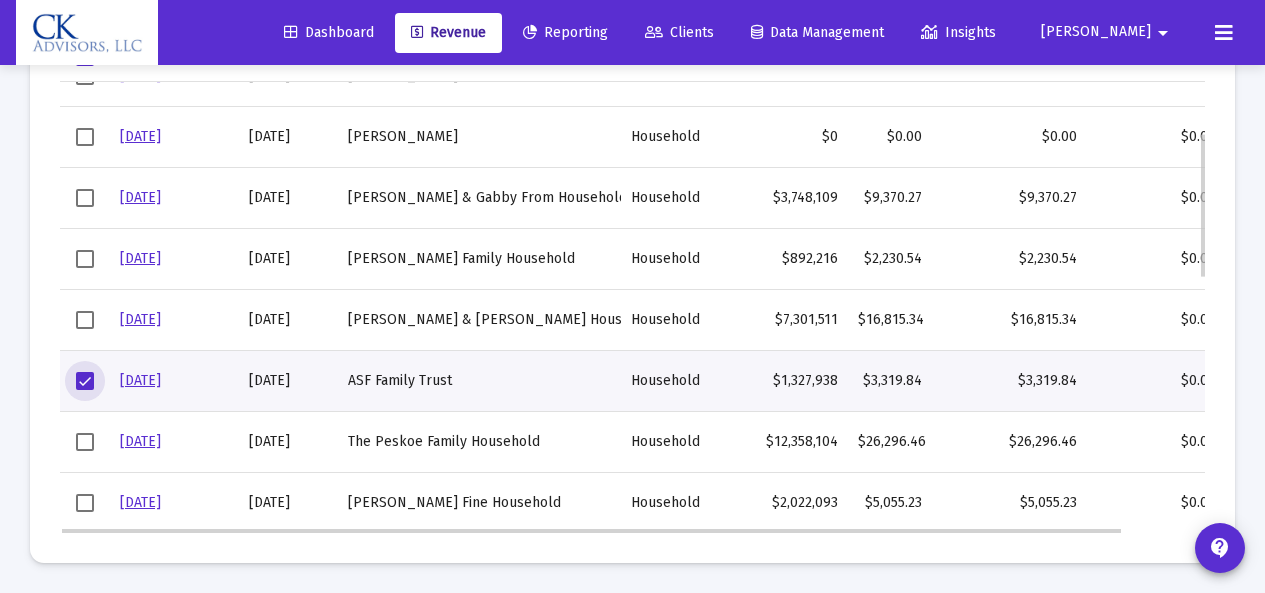 click on "6/30/25" at bounding box center (140, 380) 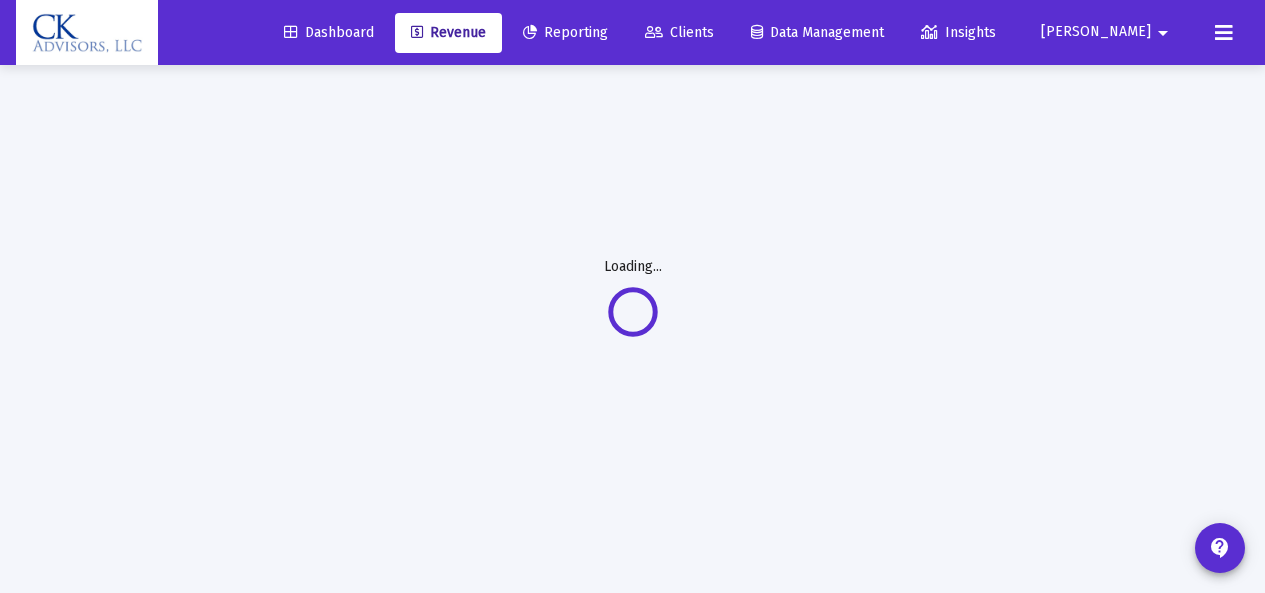 scroll, scrollTop: 65, scrollLeft: 0, axis: vertical 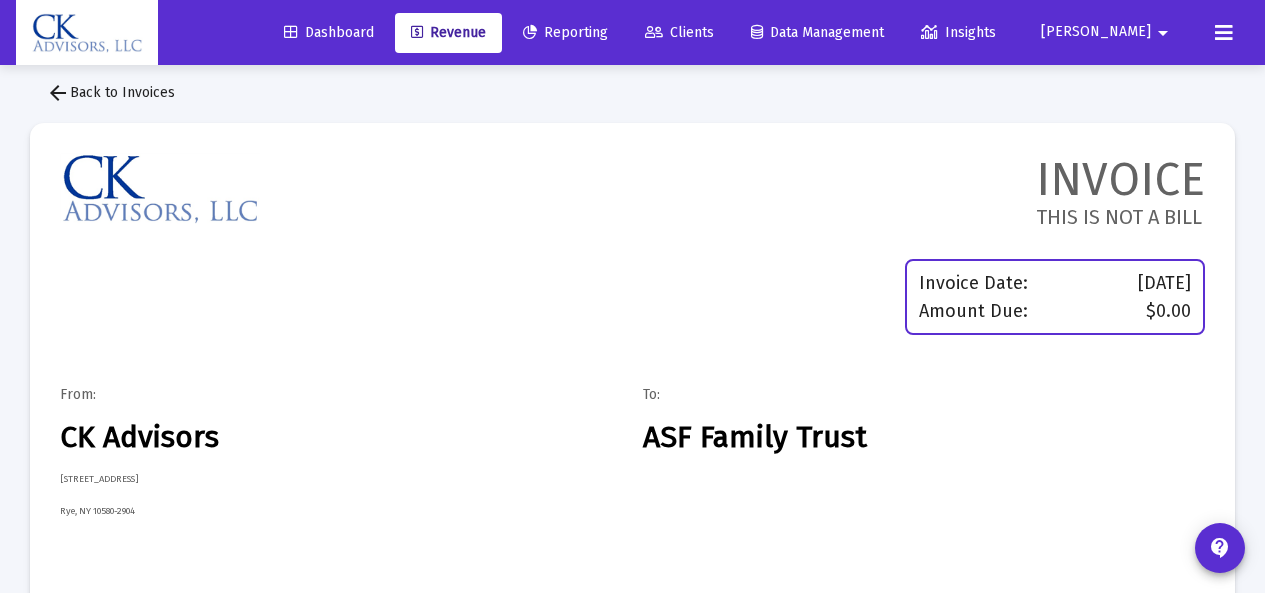 click on "arrow_back  Back to Invoices" 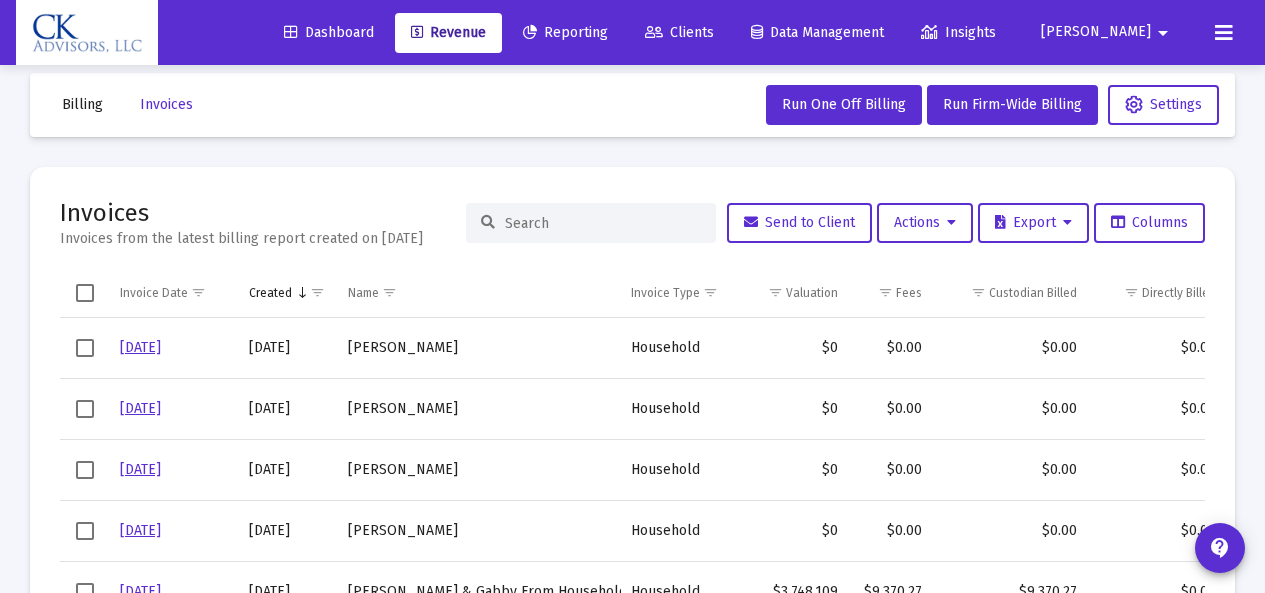 scroll, scrollTop: 0, scrollLeft: 0, axis: both 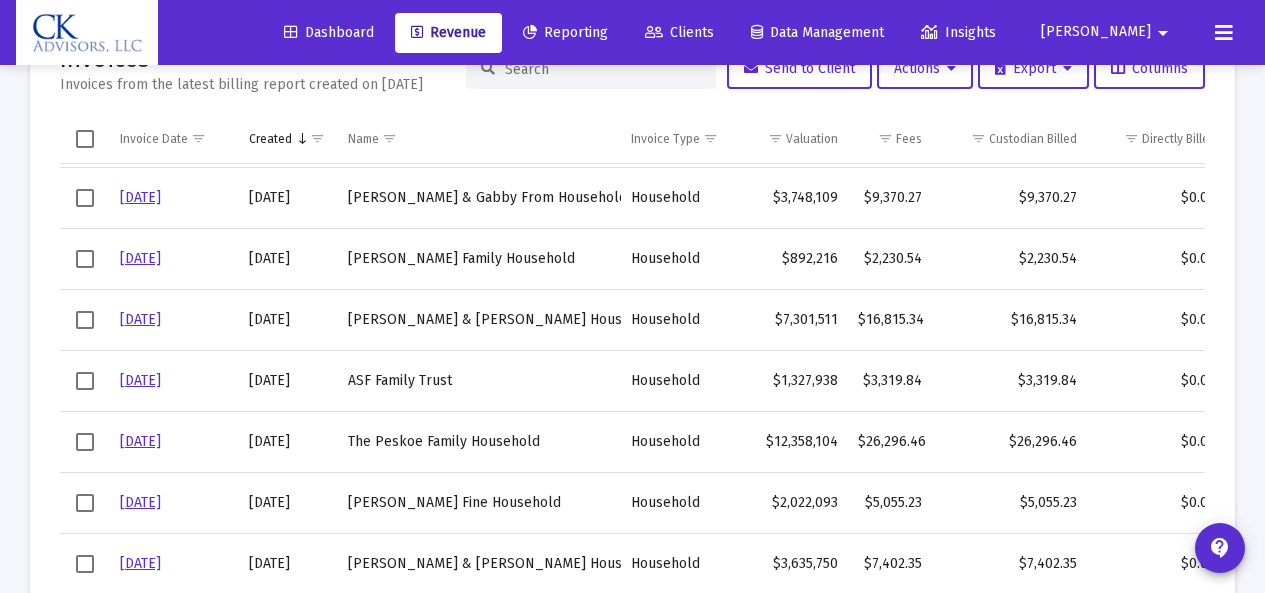 drag, startPoint x: 1203, startPoint y: 198, endPoint x: 1218, endPoint y: 284, distance: 87.29834 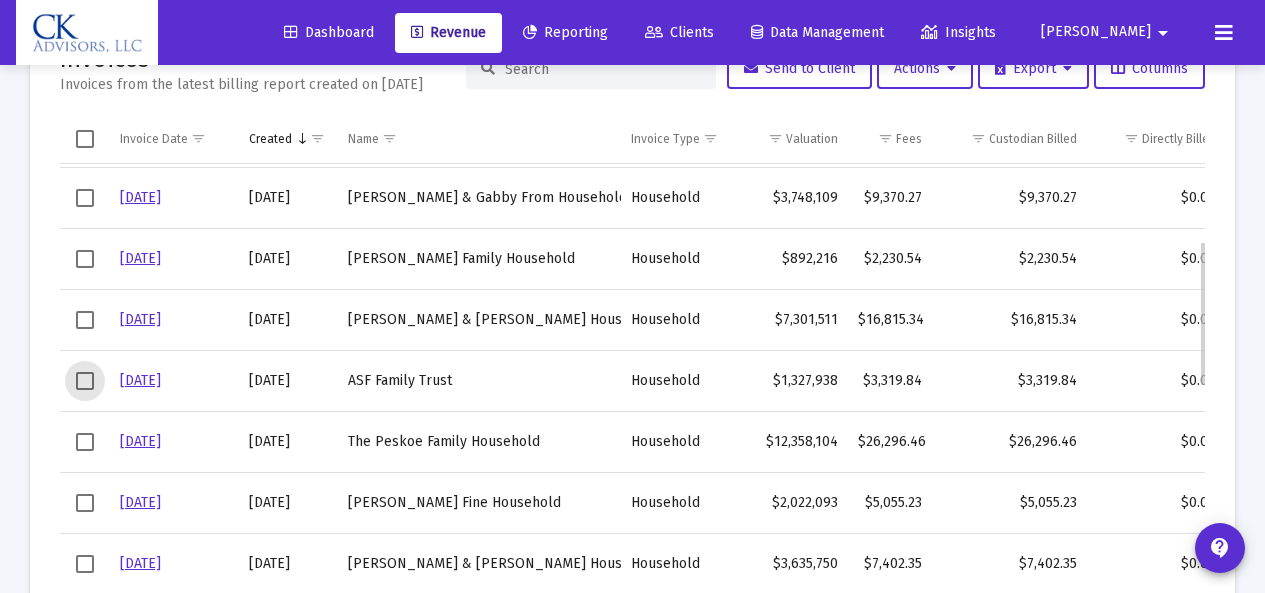 click at bounding box center [85, 381] 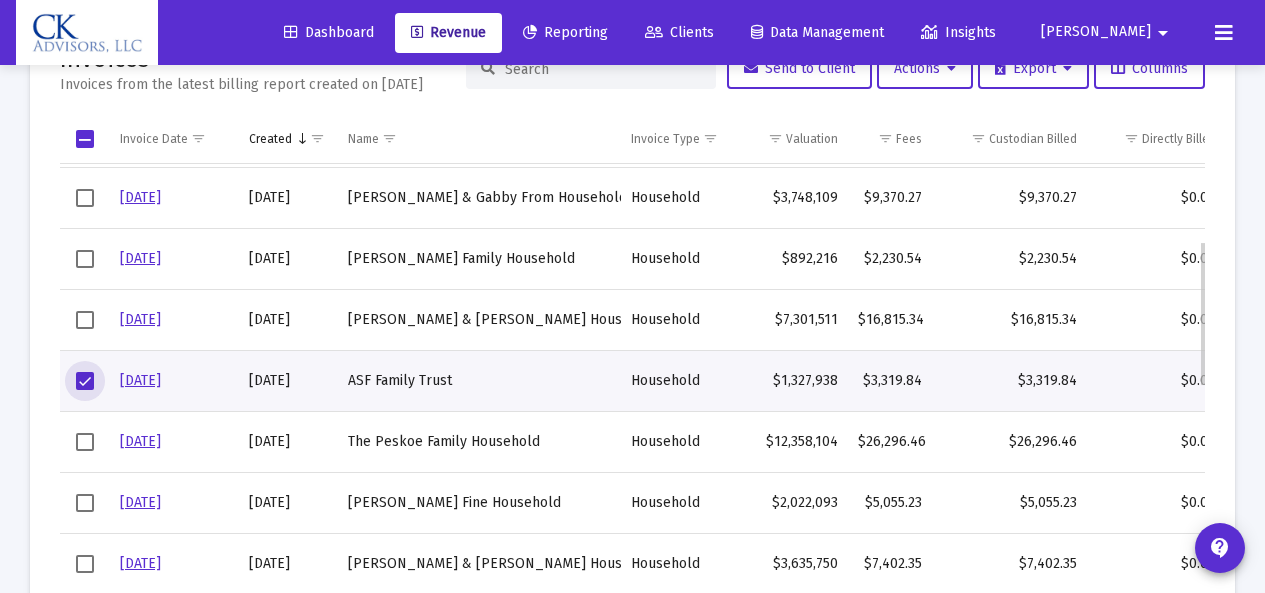 click on "6/30/25" at bounding box center (140, 380) 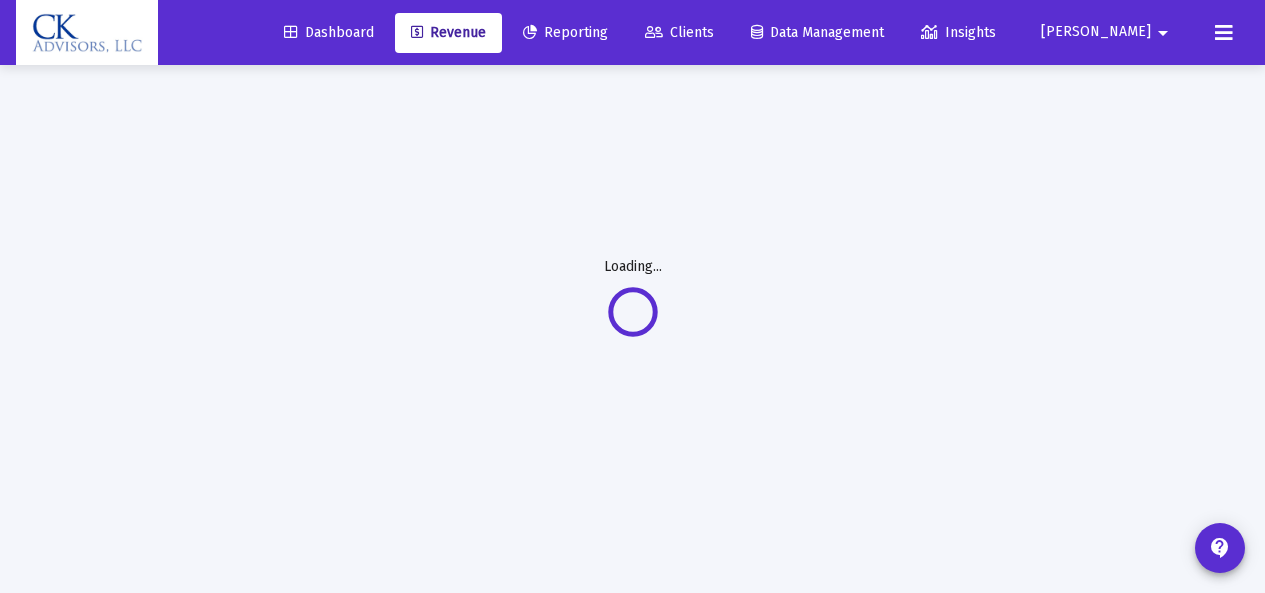 scroll, scrollTop: 65, scrollLeft: 0, axis: vertical 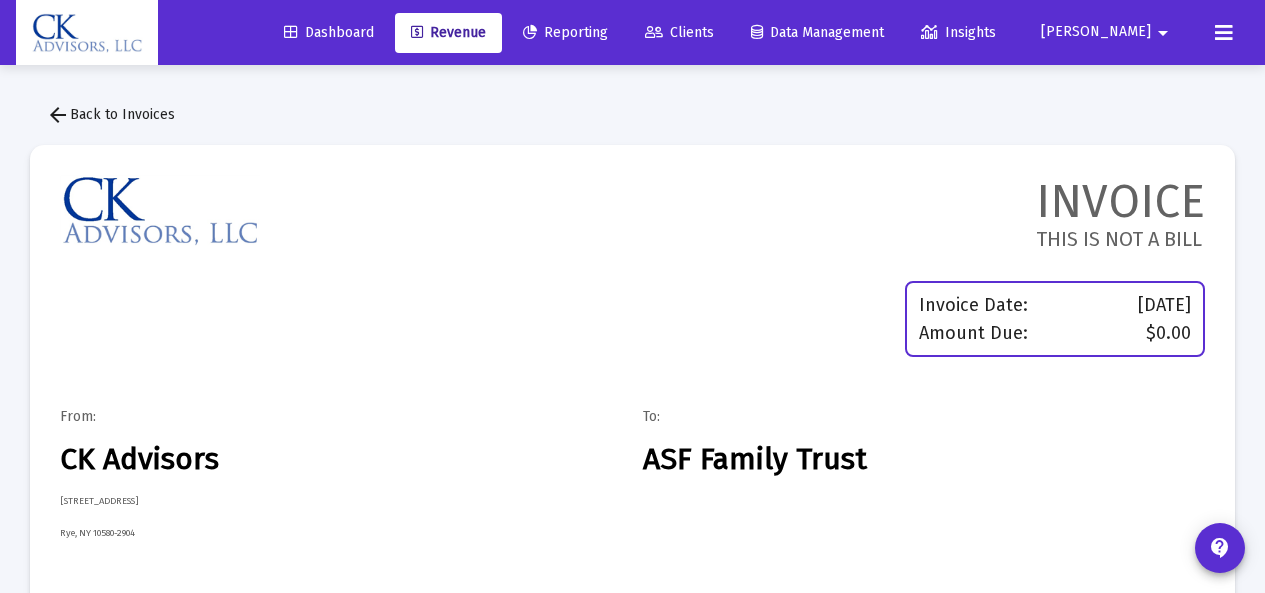 click on "arrow_back  Back to Invoices" 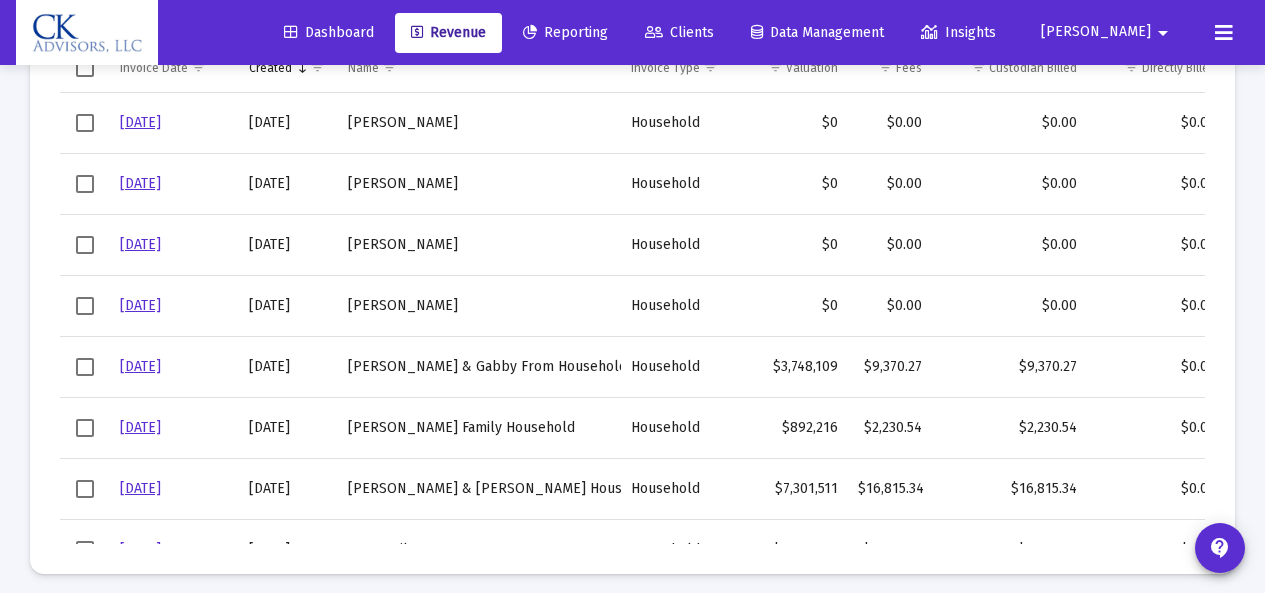 scroll, scrollTop: 0, scrollLeft: 0, axis: both 